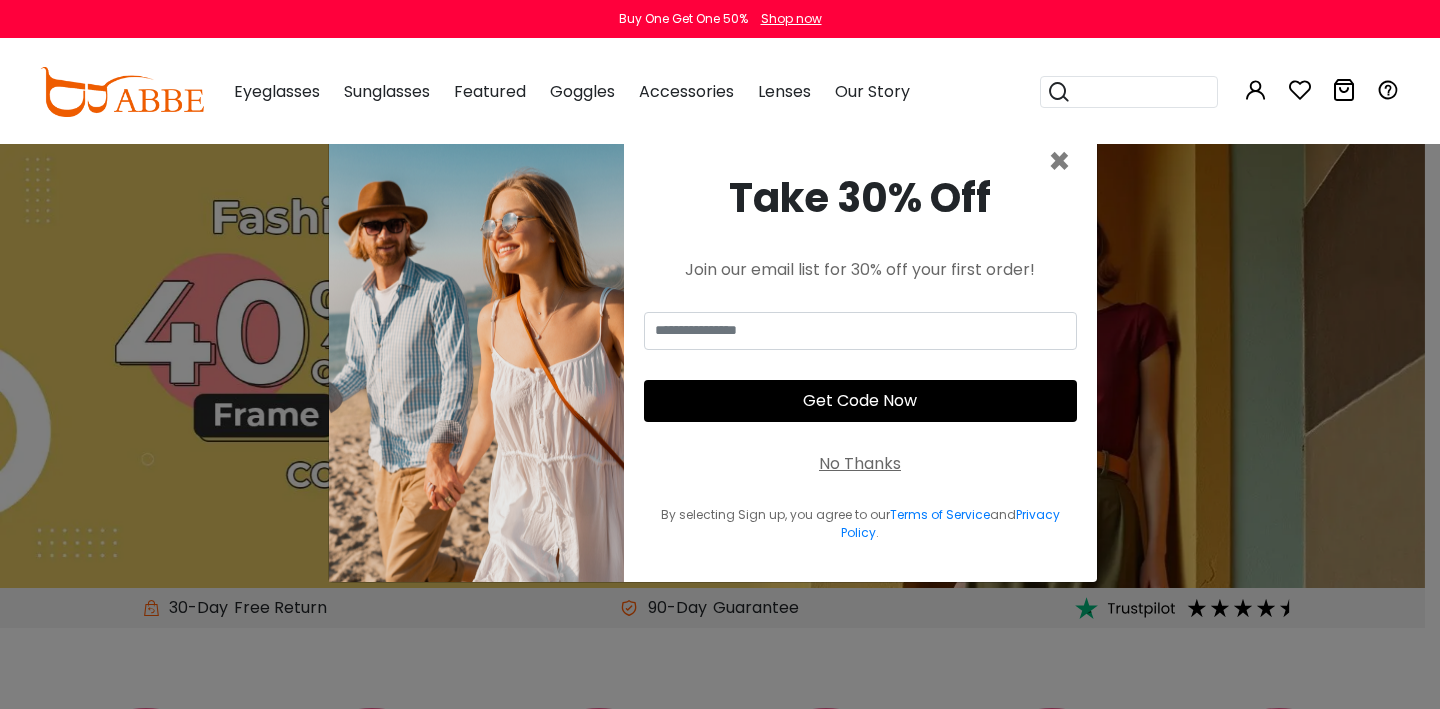 scroll, scrollTop: 0, scrollLeft: 0, axis: both 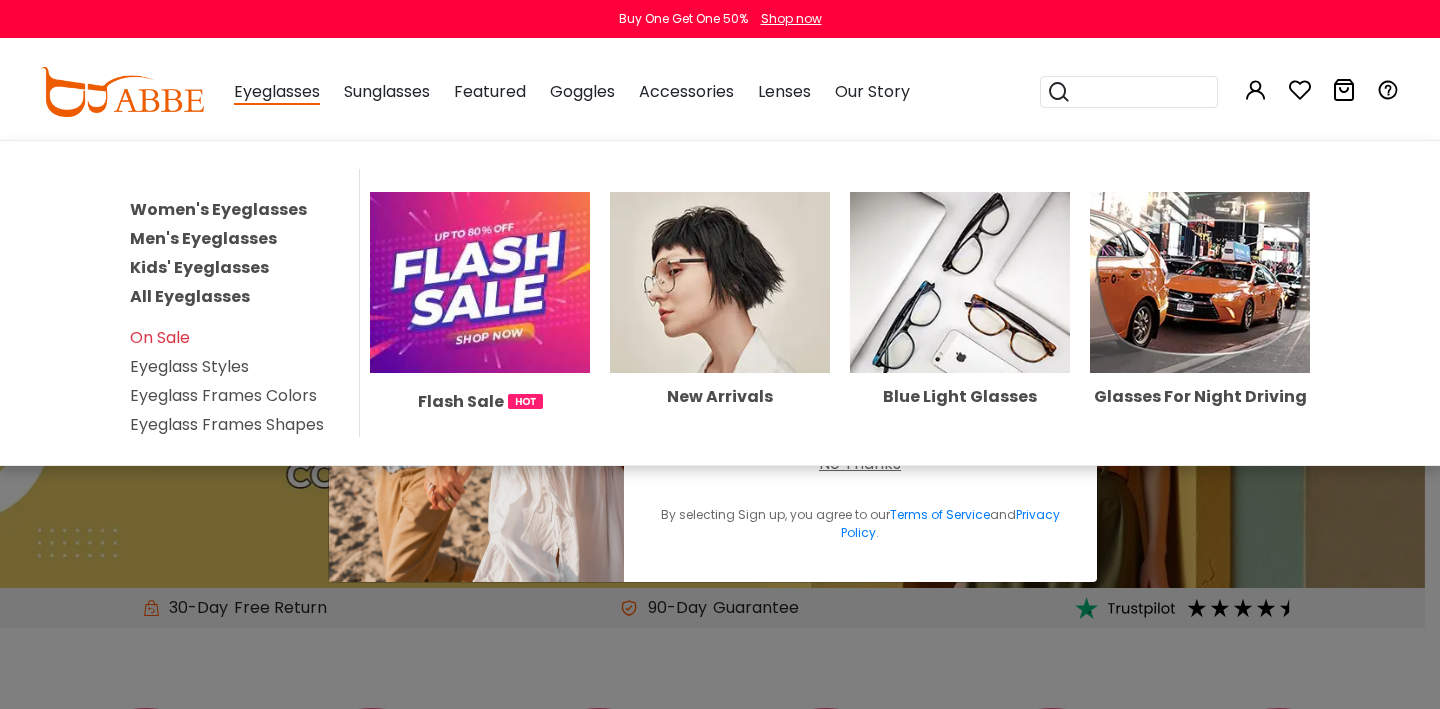 click on "Women's Eyeglasses" at bounding box center [218, 209] 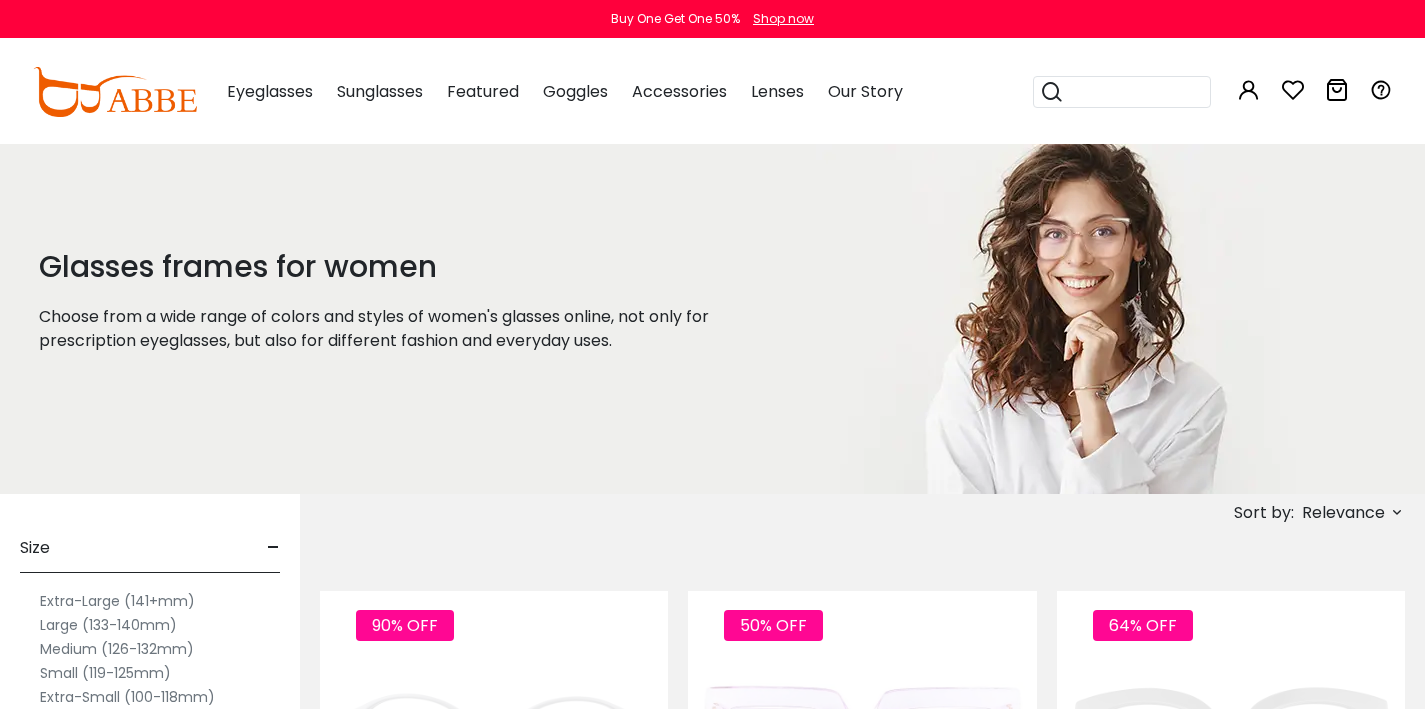 scroll, scrollTop: 0, scrollLeft: 0, axis: both 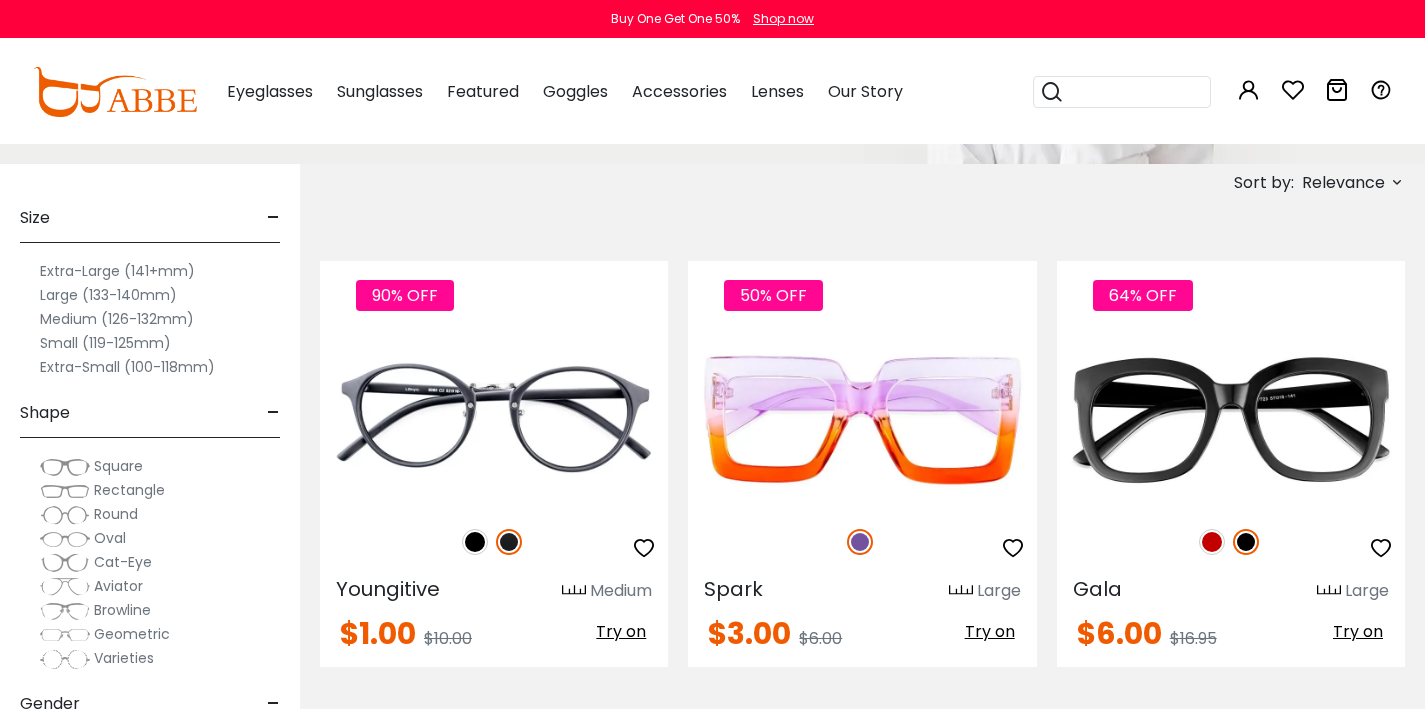 click on "Medium (126-132mm)" at bounding box center (117, 319) 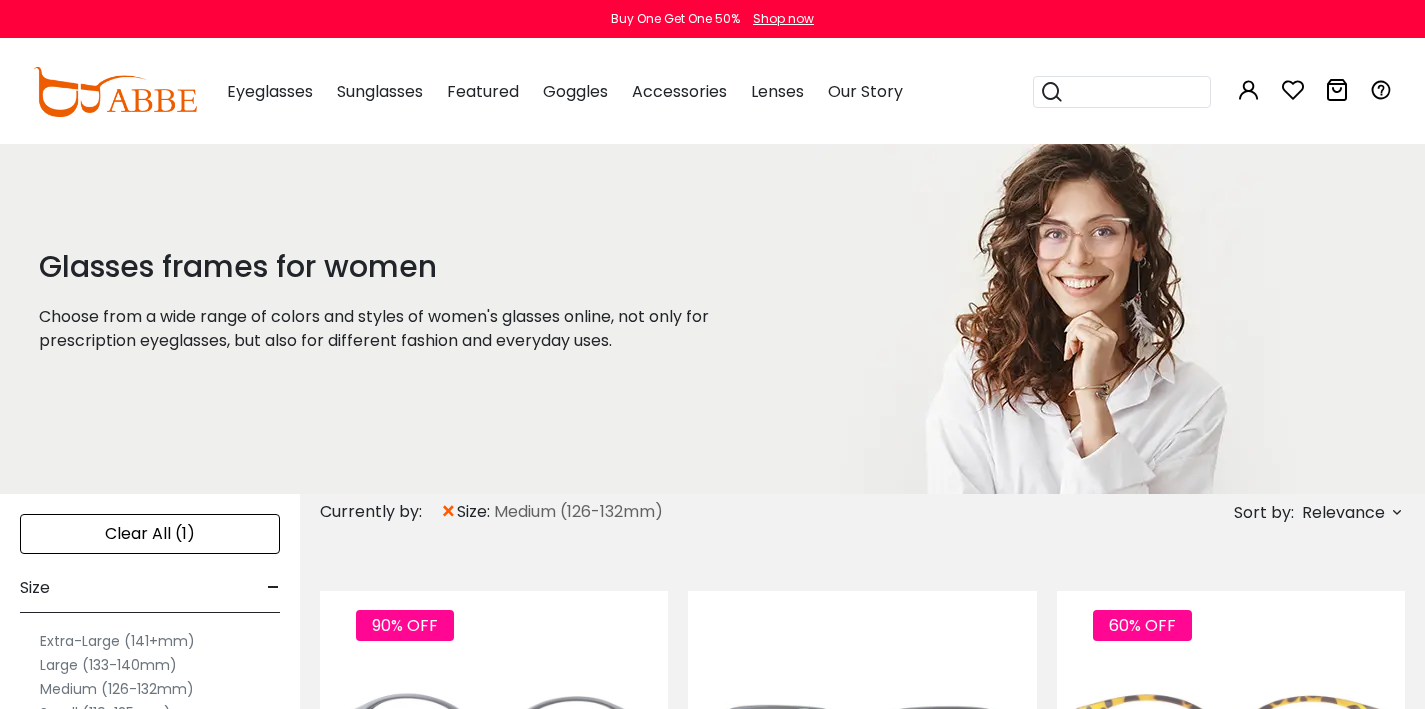 scroll, scrollTop: 0, scrollLeft: 0, axis: both 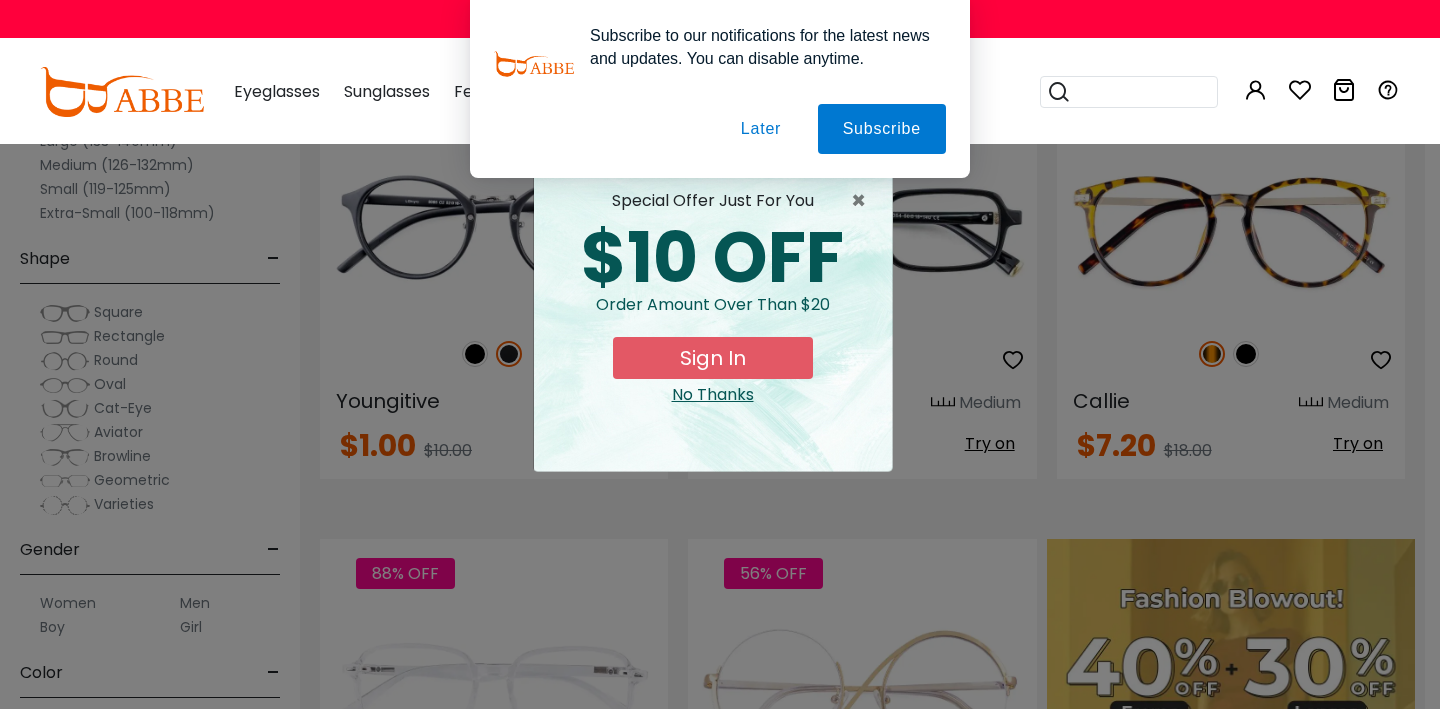 click on "Later" at bounding box center (0, 0) 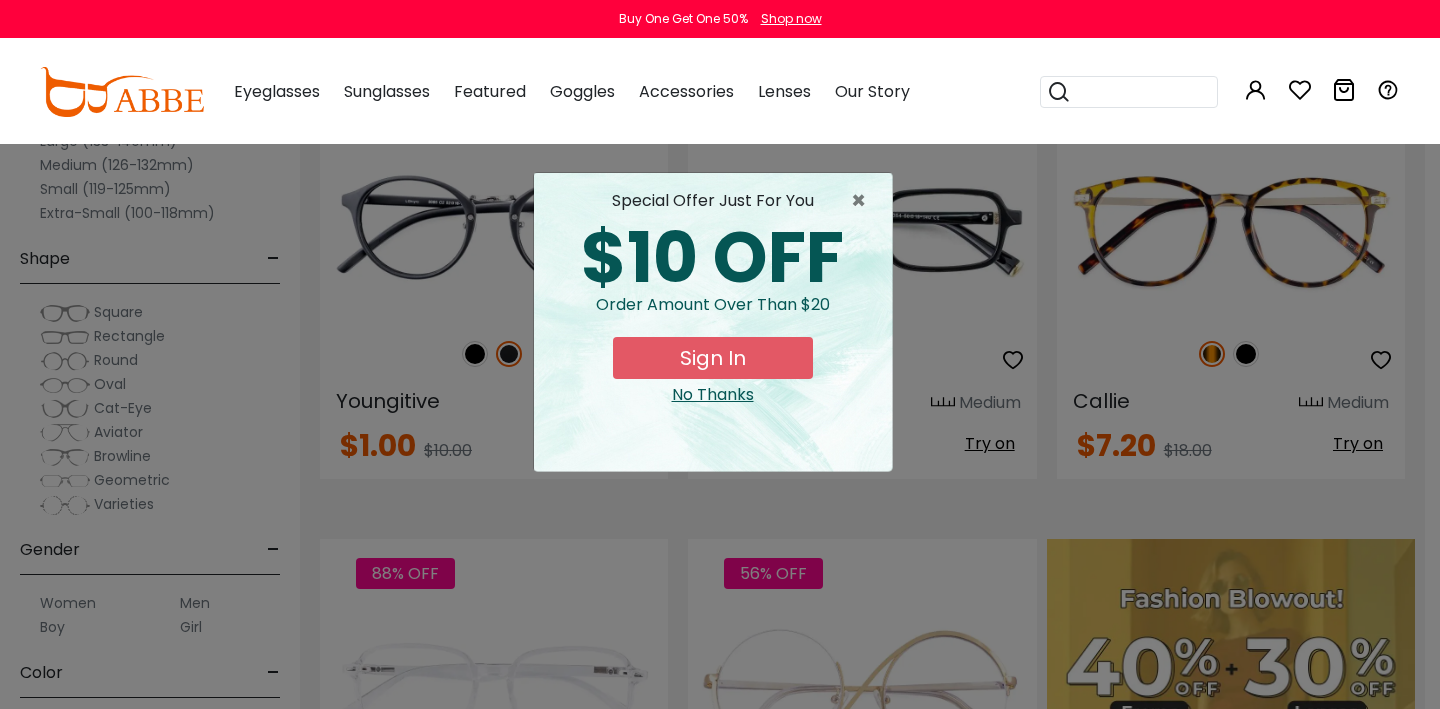 click on "No Thanks" at bounding box center [713, 395] 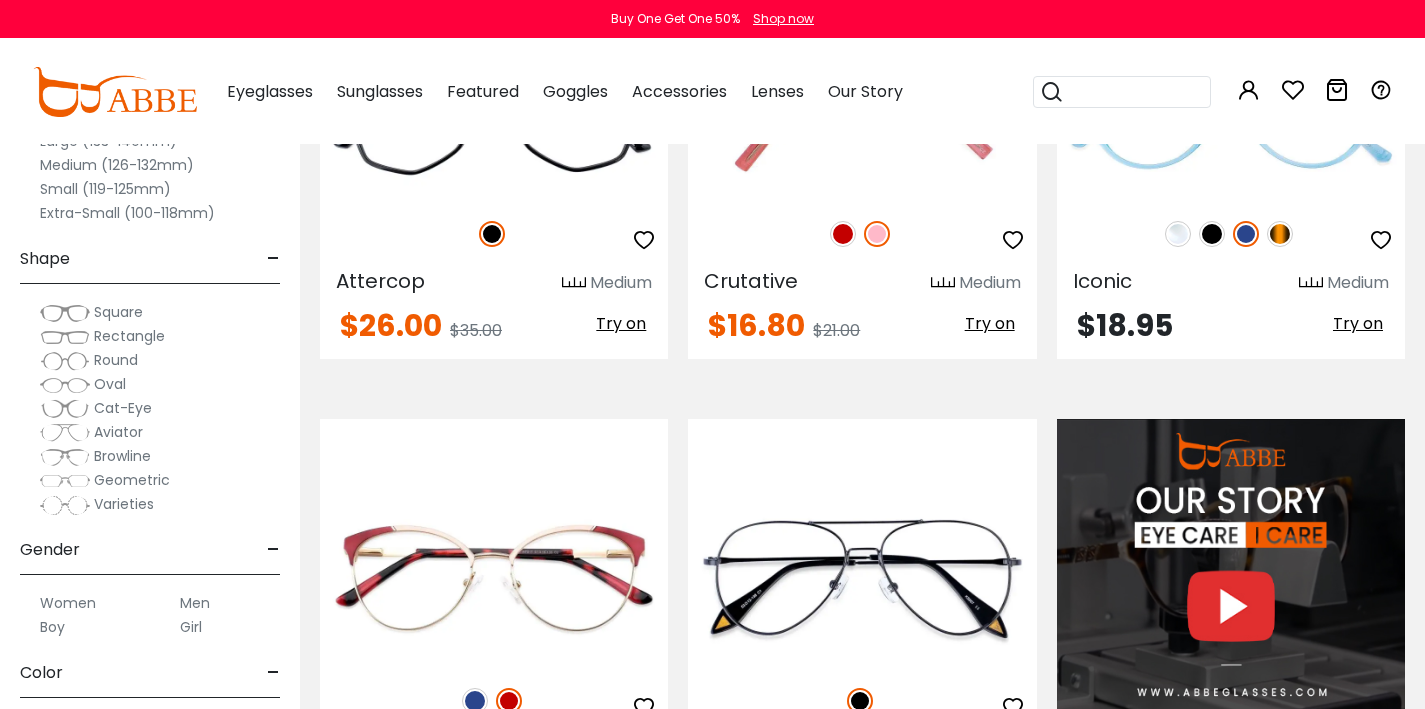 scroll, scrollTop: 1539, scrollLeft: 0, axis: vertical 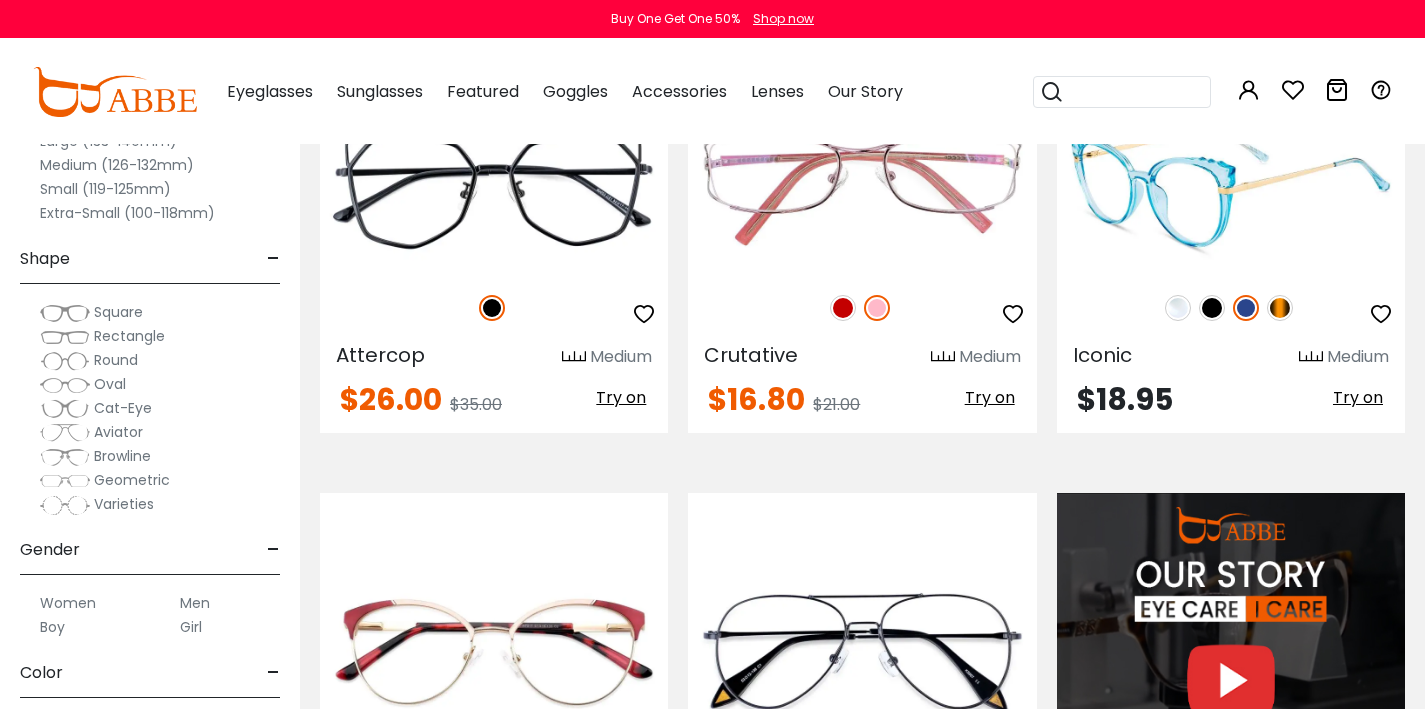 click at bounding box center [1280, 308] 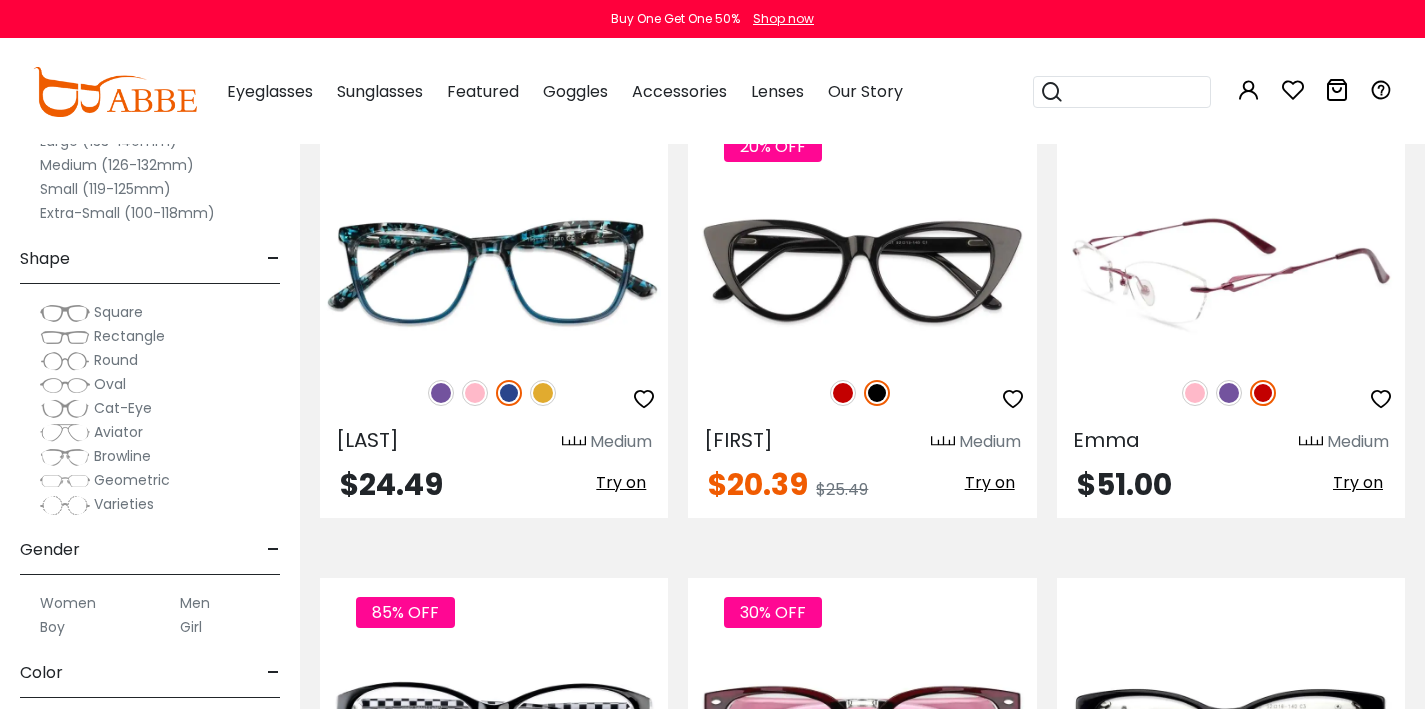 scroll, scrollTop: 2852, scrollLeft: 0, axis: vertical 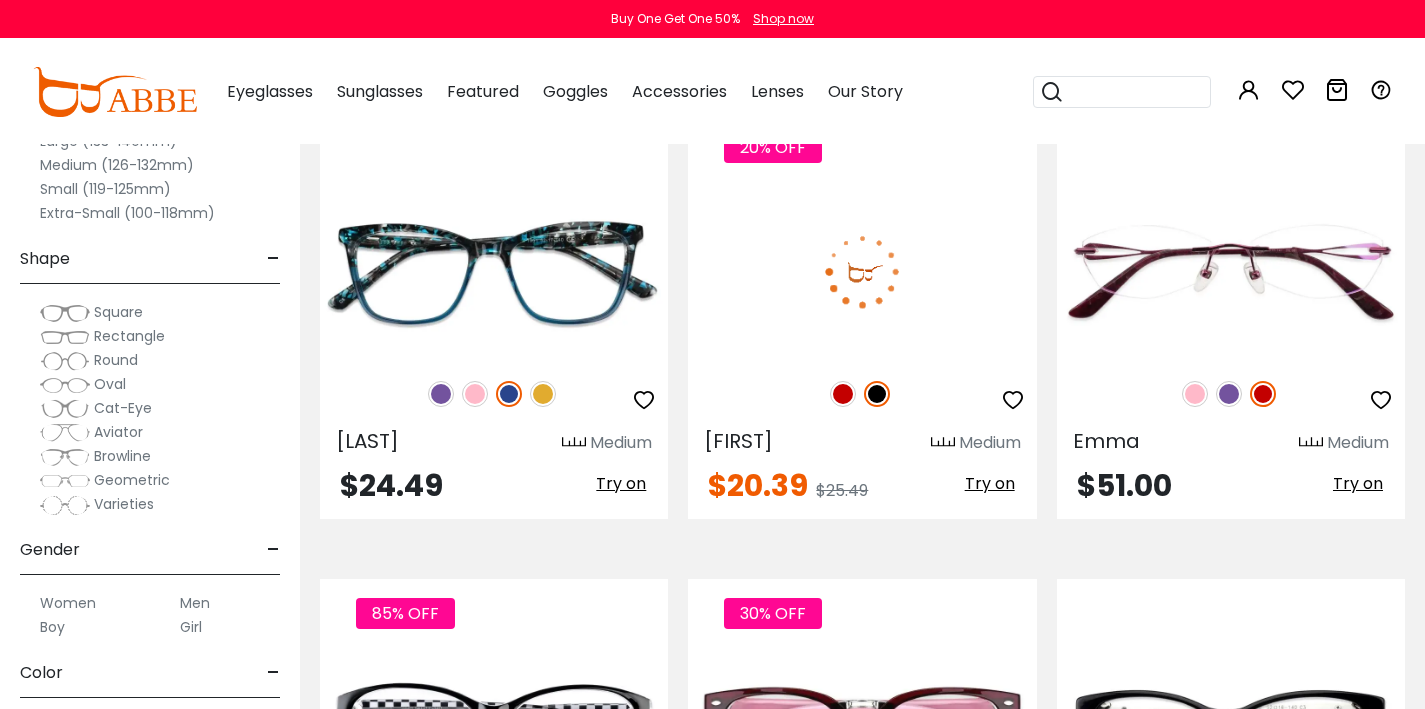 click at bounding box center (843, 394) 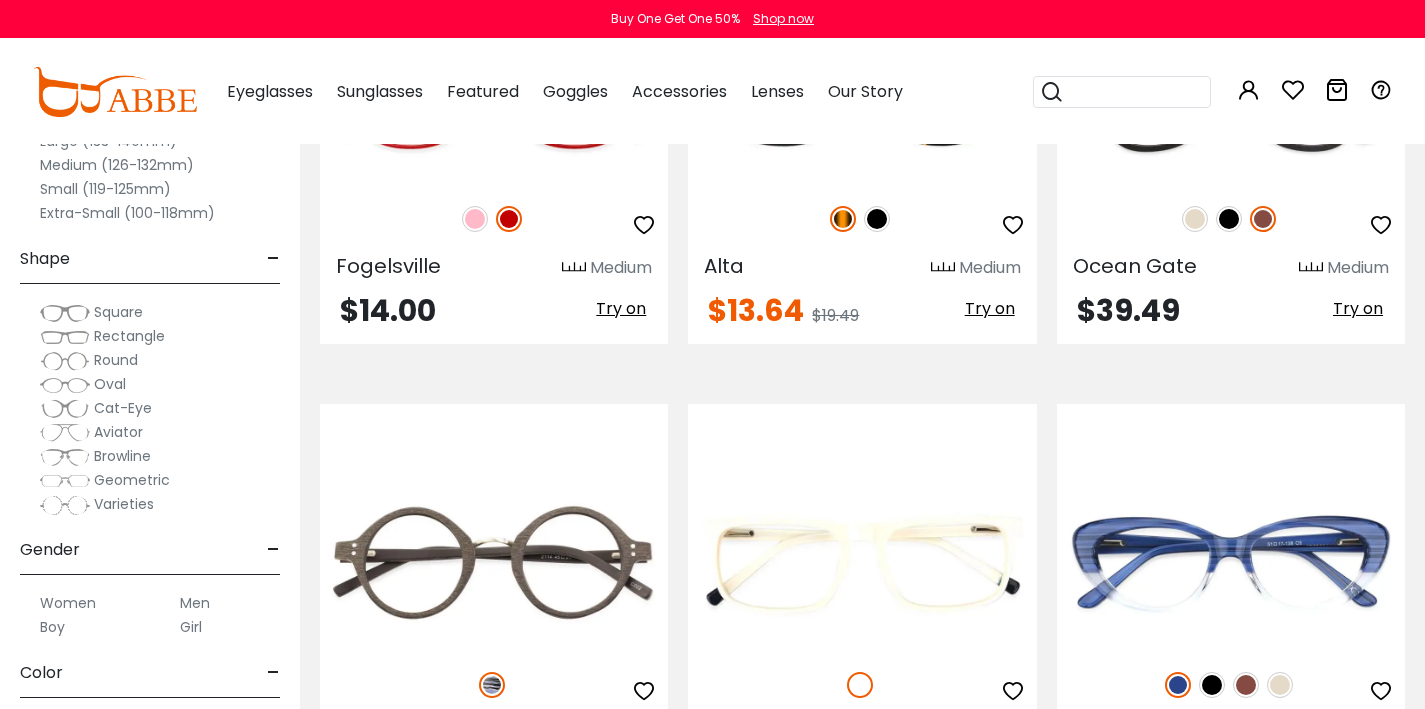 scroll, scrollTop: 6084, scrollLeft: 0, axis: vertical 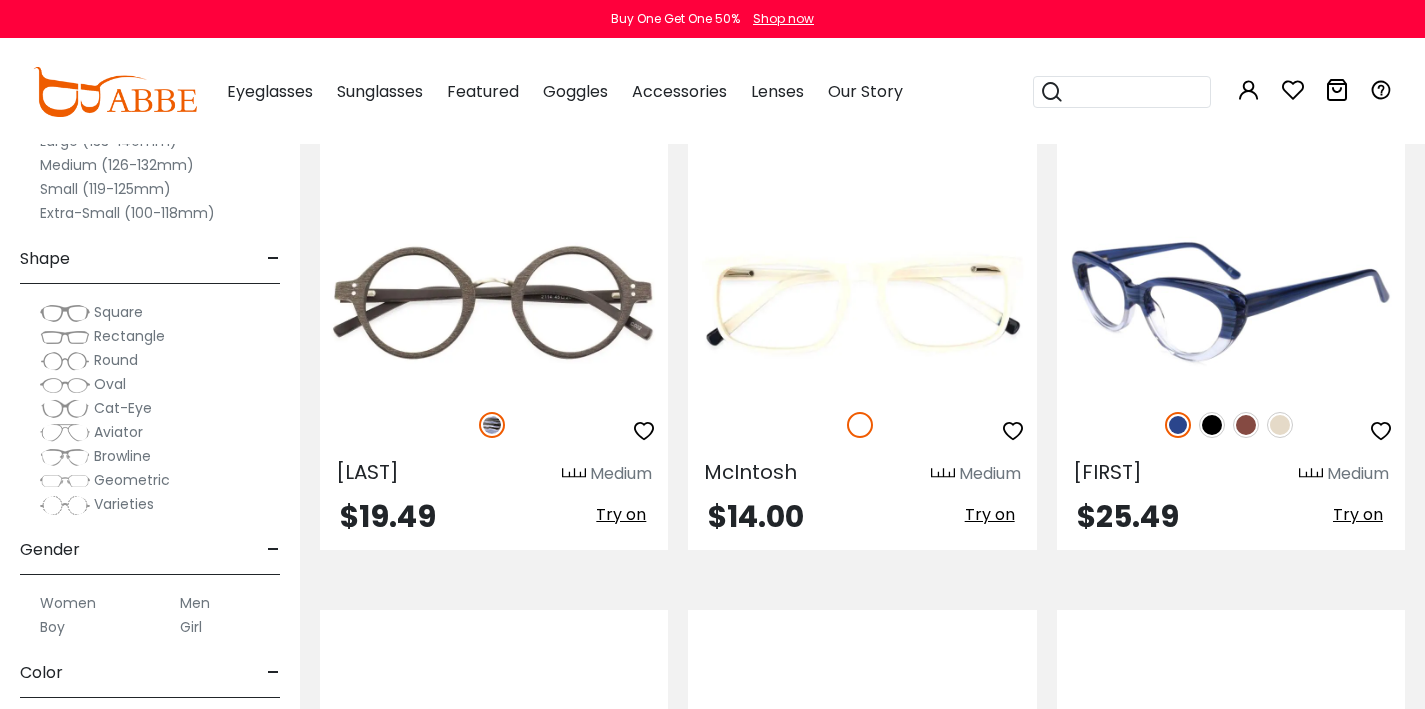 click at bounding box center (1246, 425) 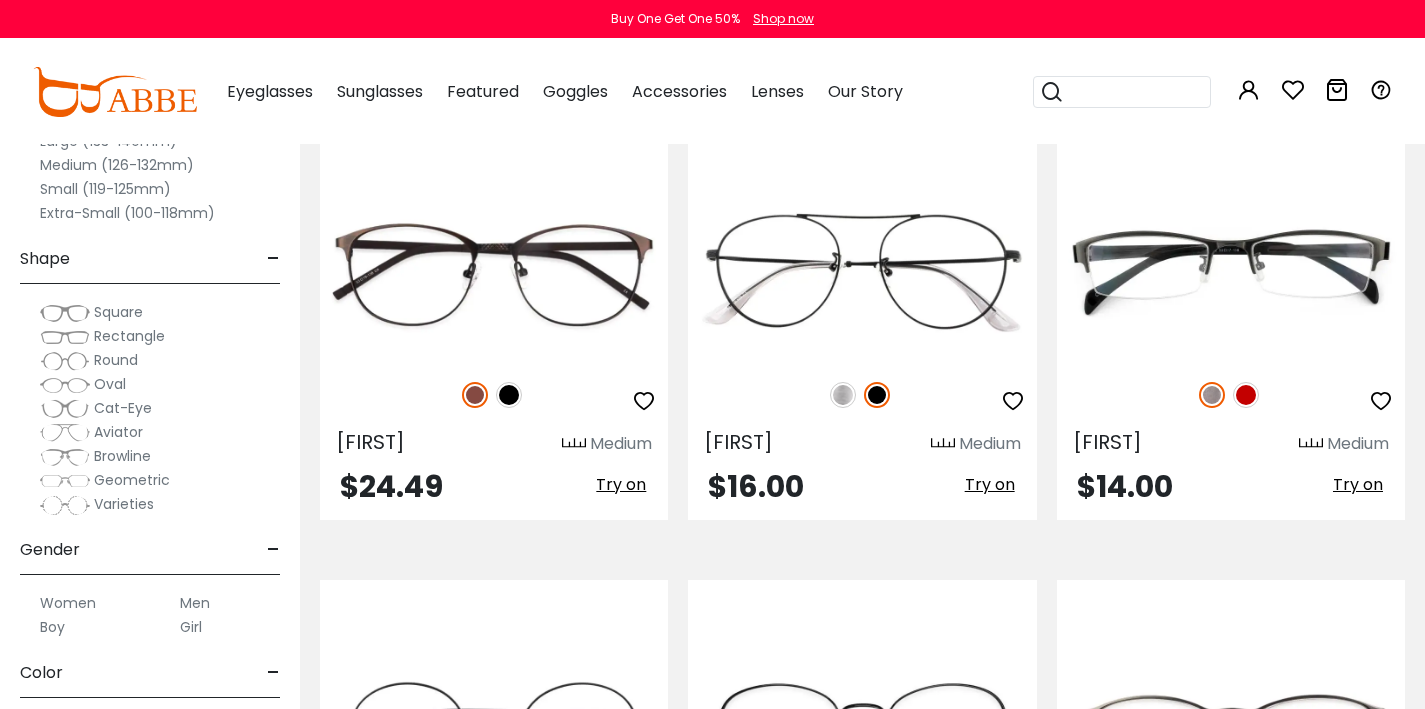 scroll, scrollTop: 8507, scrollLeft: 0, axis: vertical 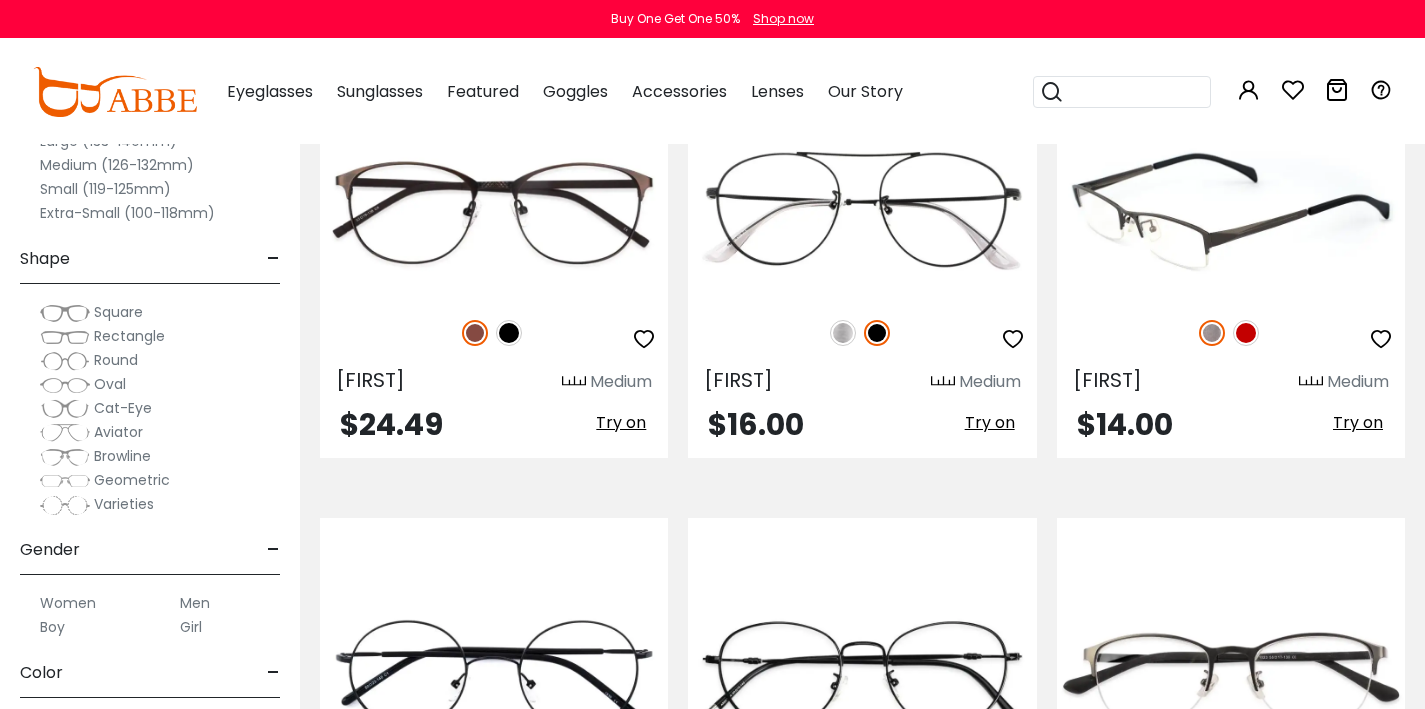 click at bounding box center [1246, 333] 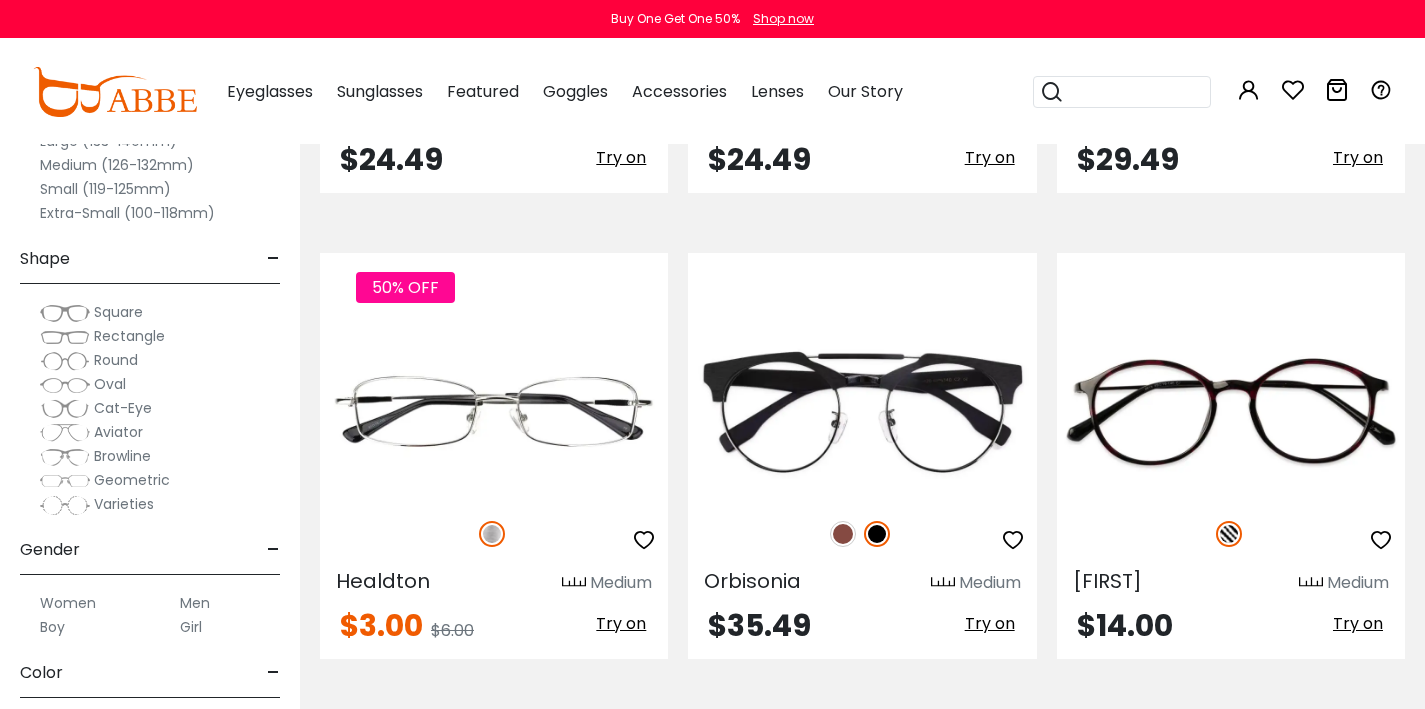 scroll, scrollTop: 9458, scrollLeft: 0, axis: vertical 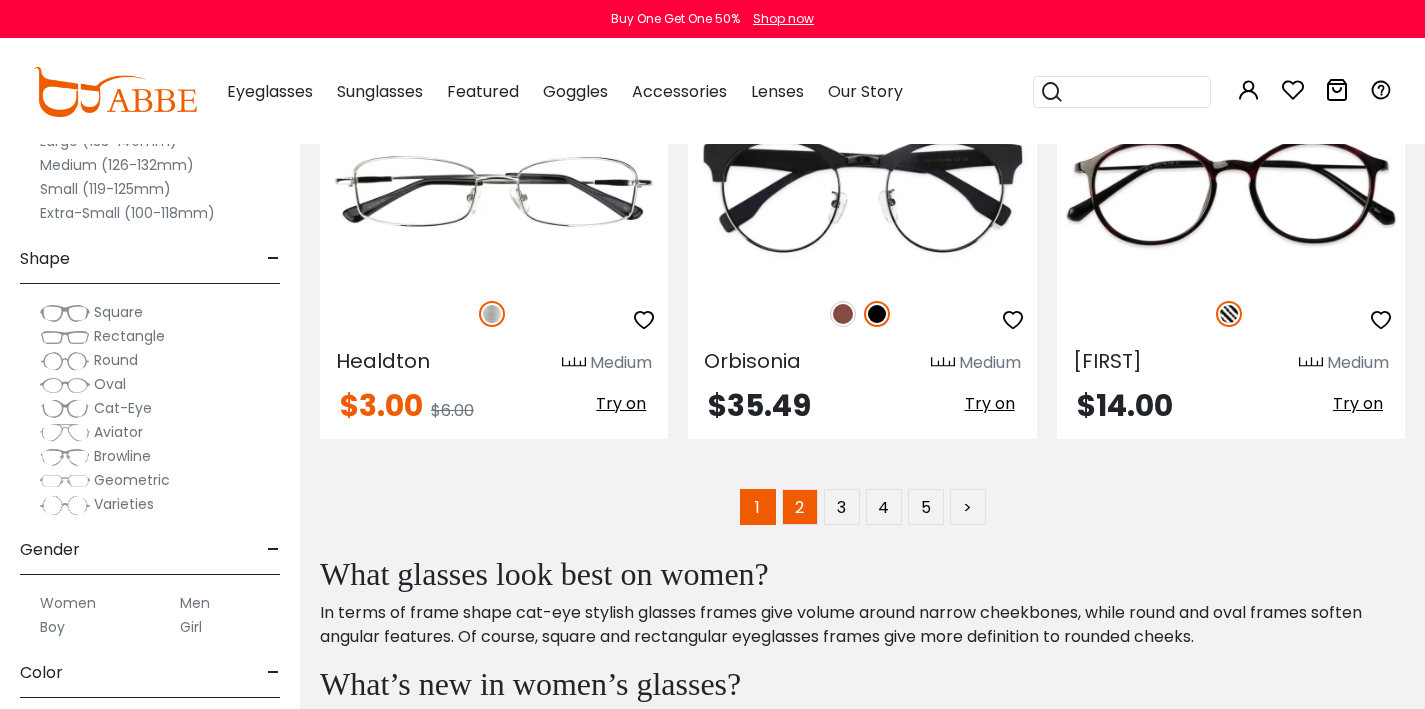 click on "2" at bounding box center [800, 507] 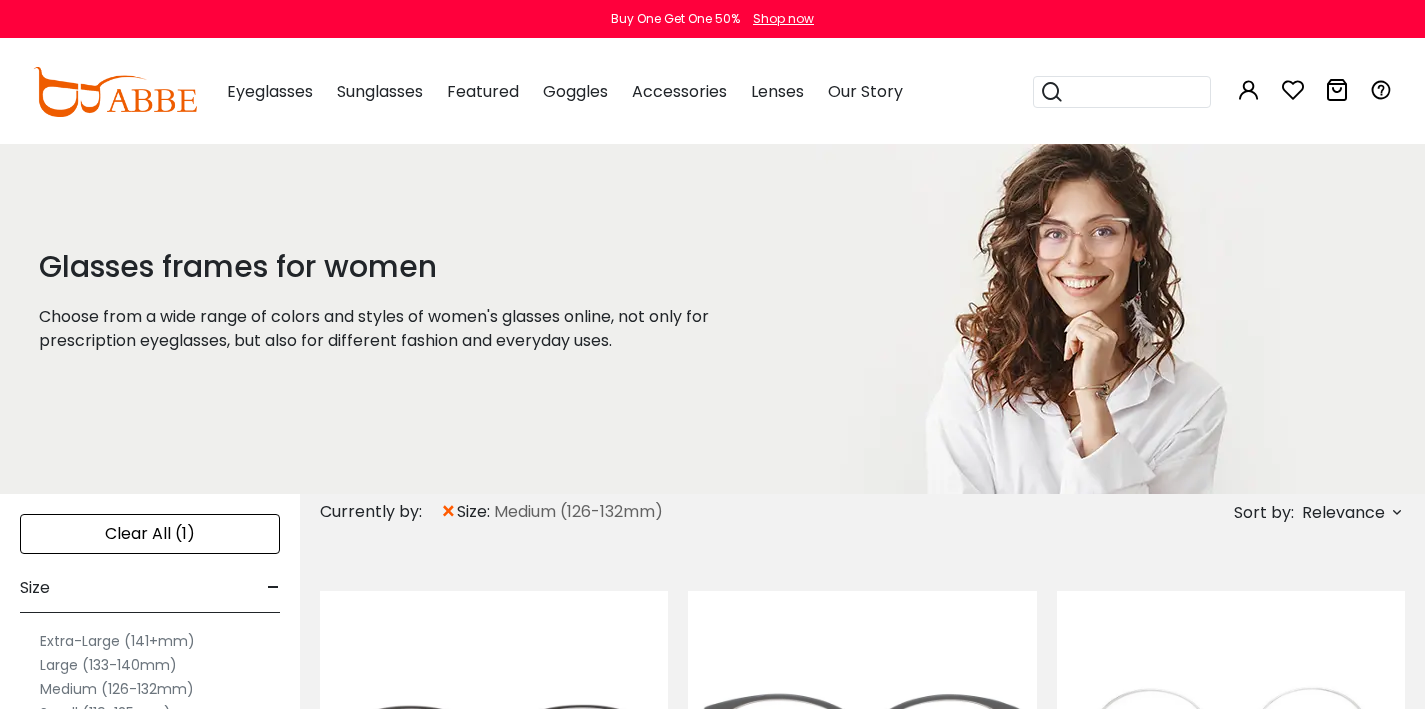 scroll, scrollTop: 0, scrollLeft: 0, axis: both 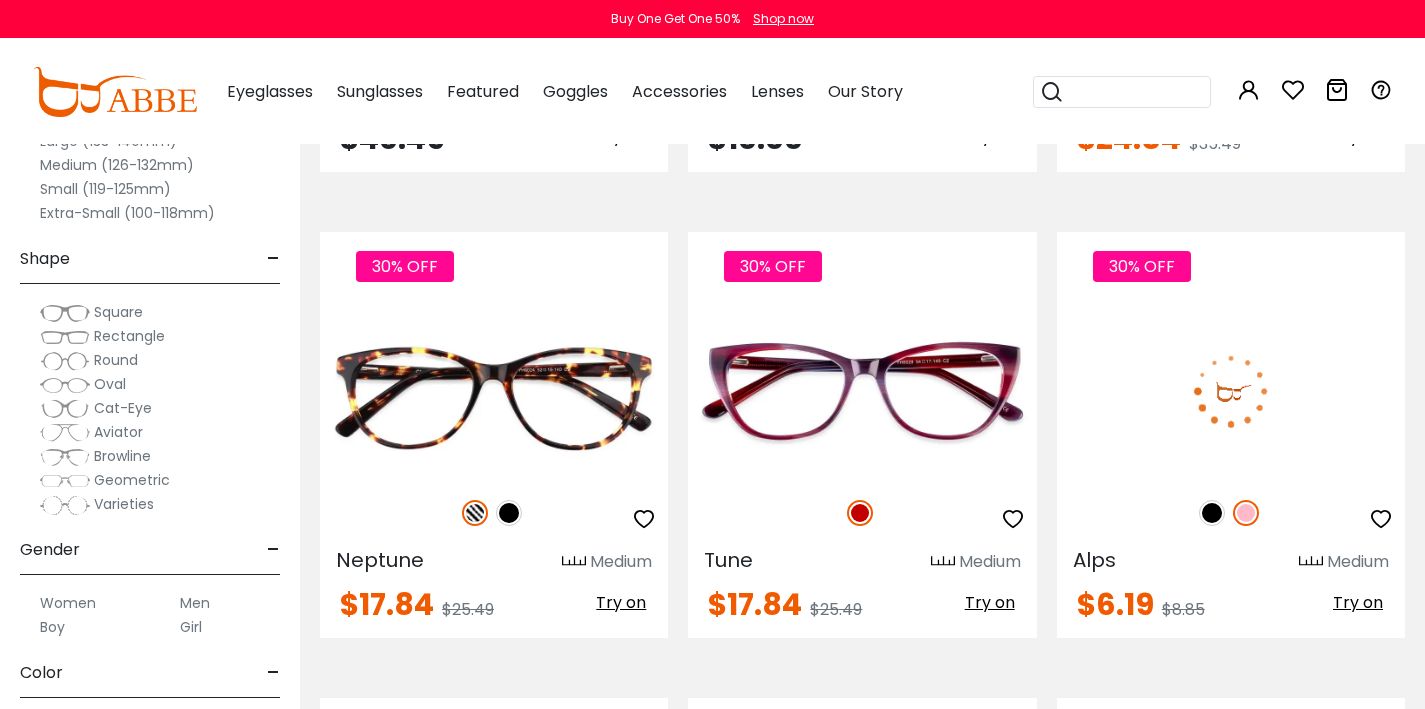 click at bounding box center (1212, 513) 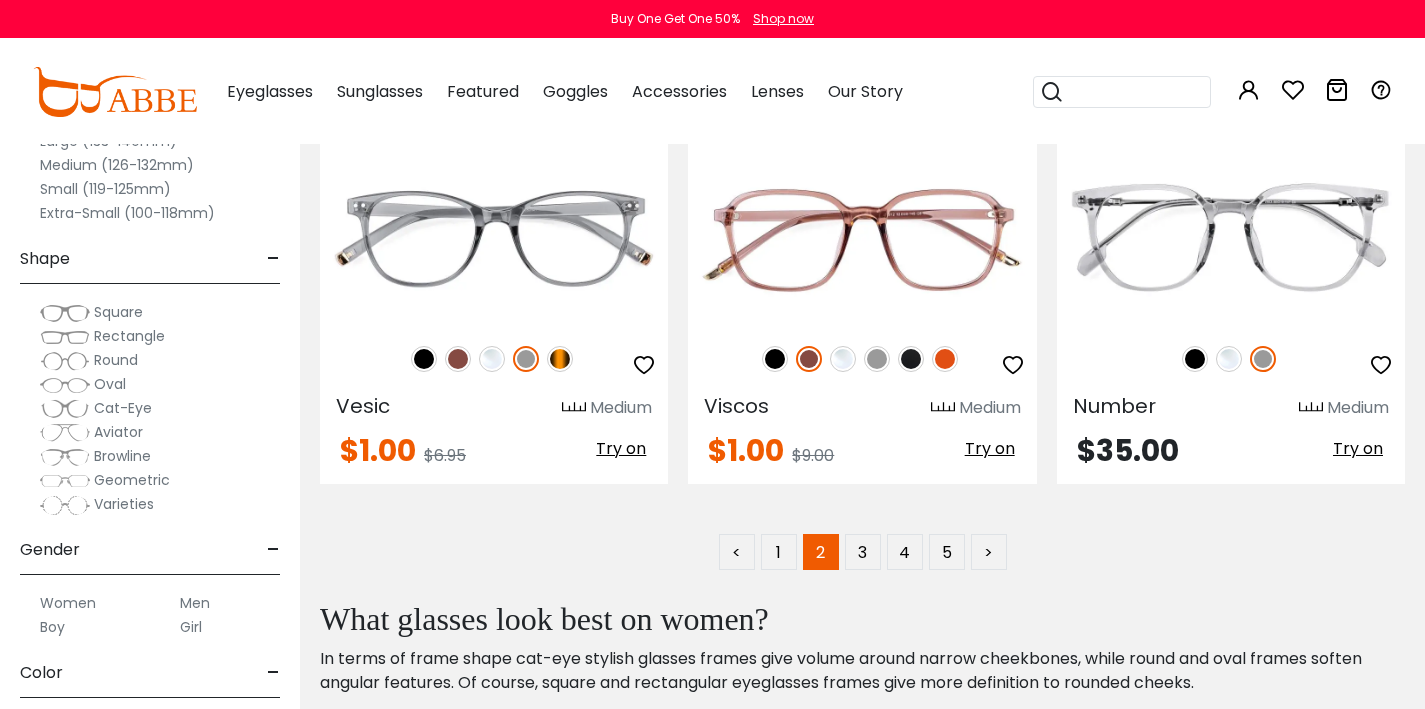scroll, scrollTop: 9370, scrollLeft: 0, axis: vertical 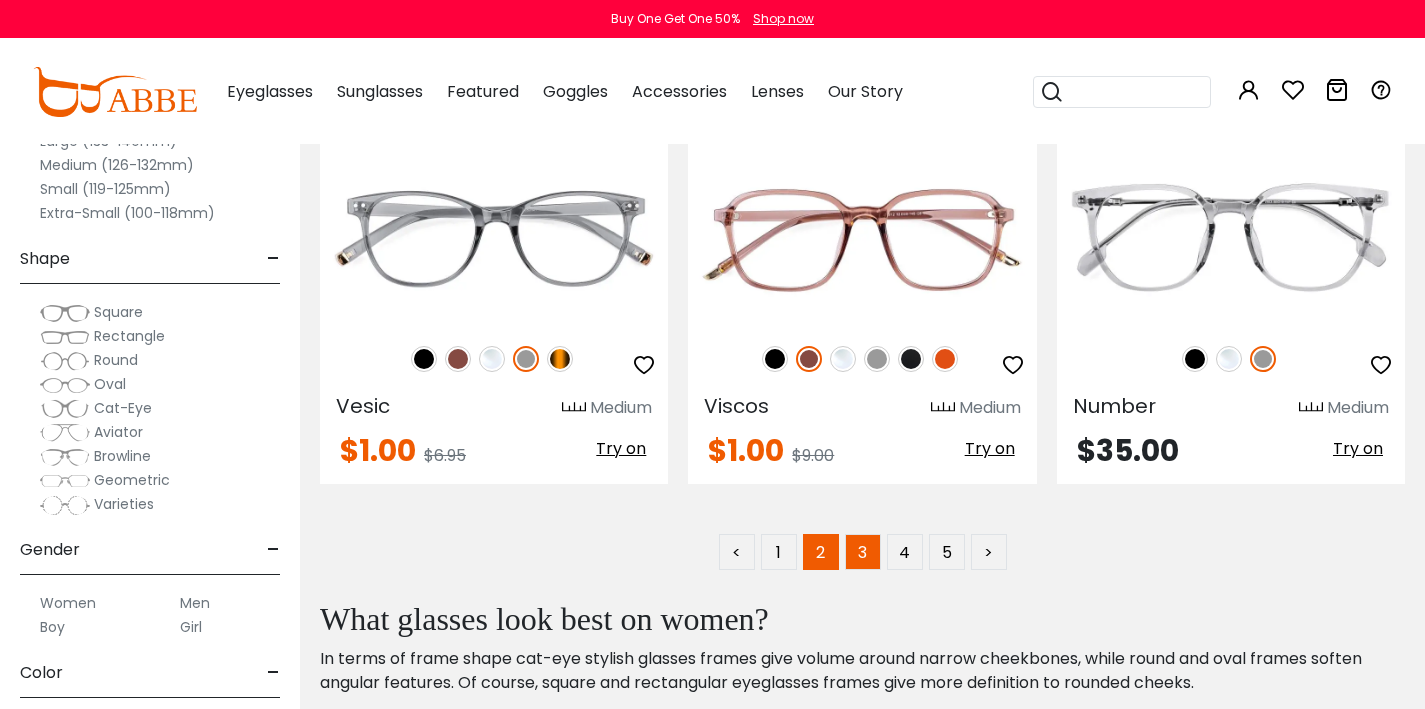 click on "3" at bounding box center [863, 552] 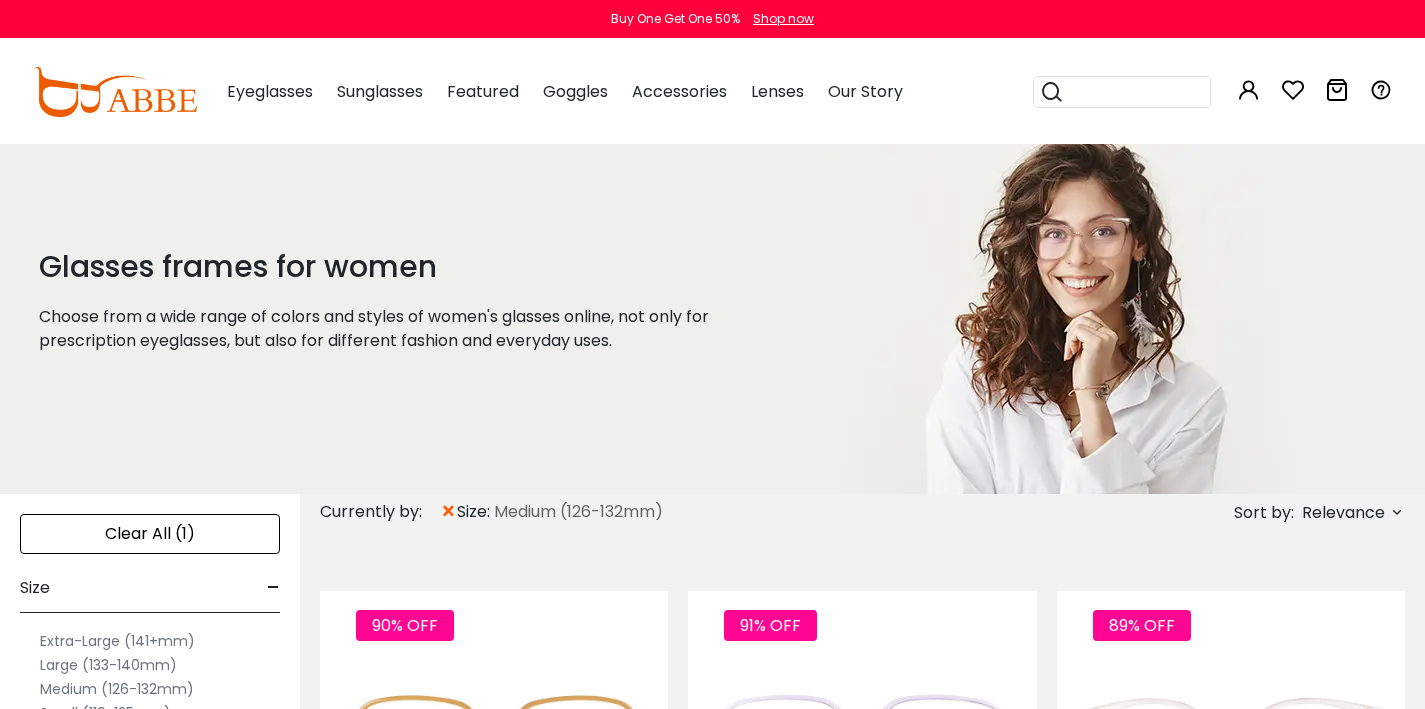 scroll, scrollTop: 0, scrollLeft: 0, axis: both 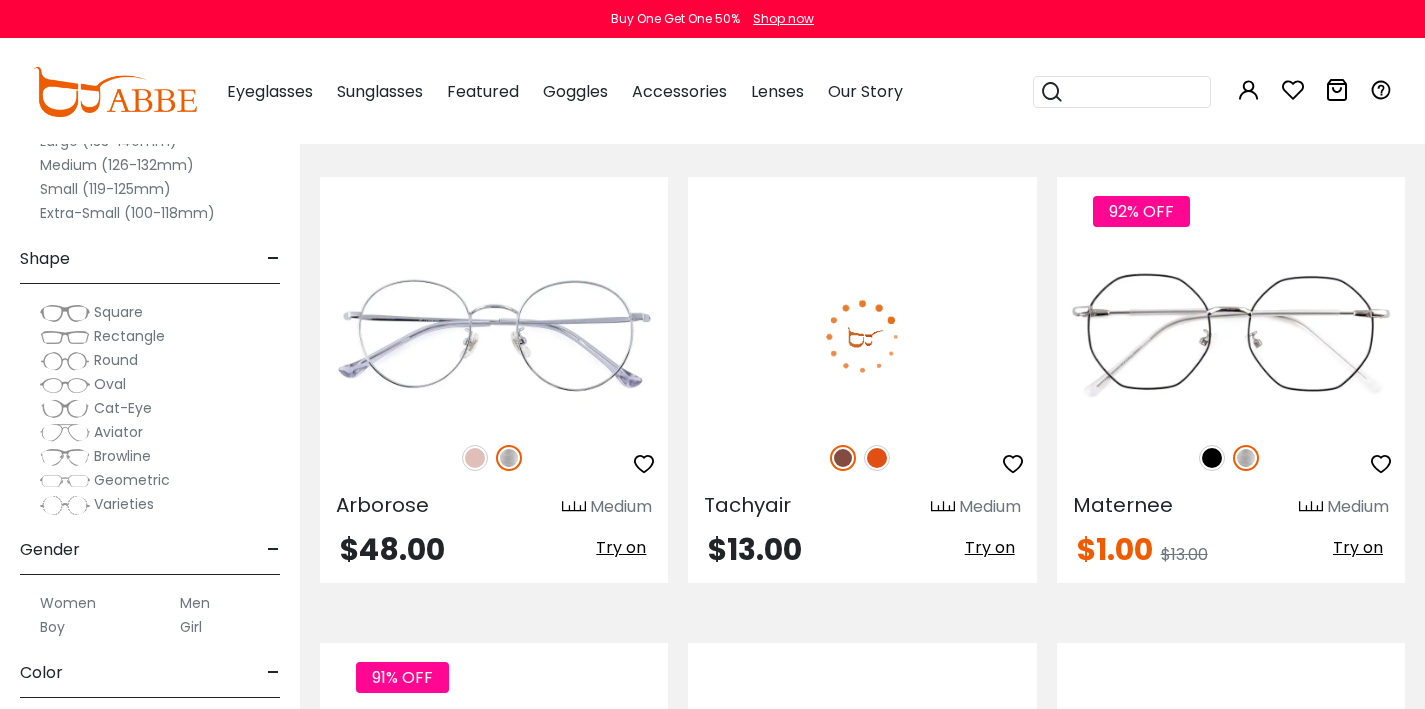 click at bounding box center (877, 458) 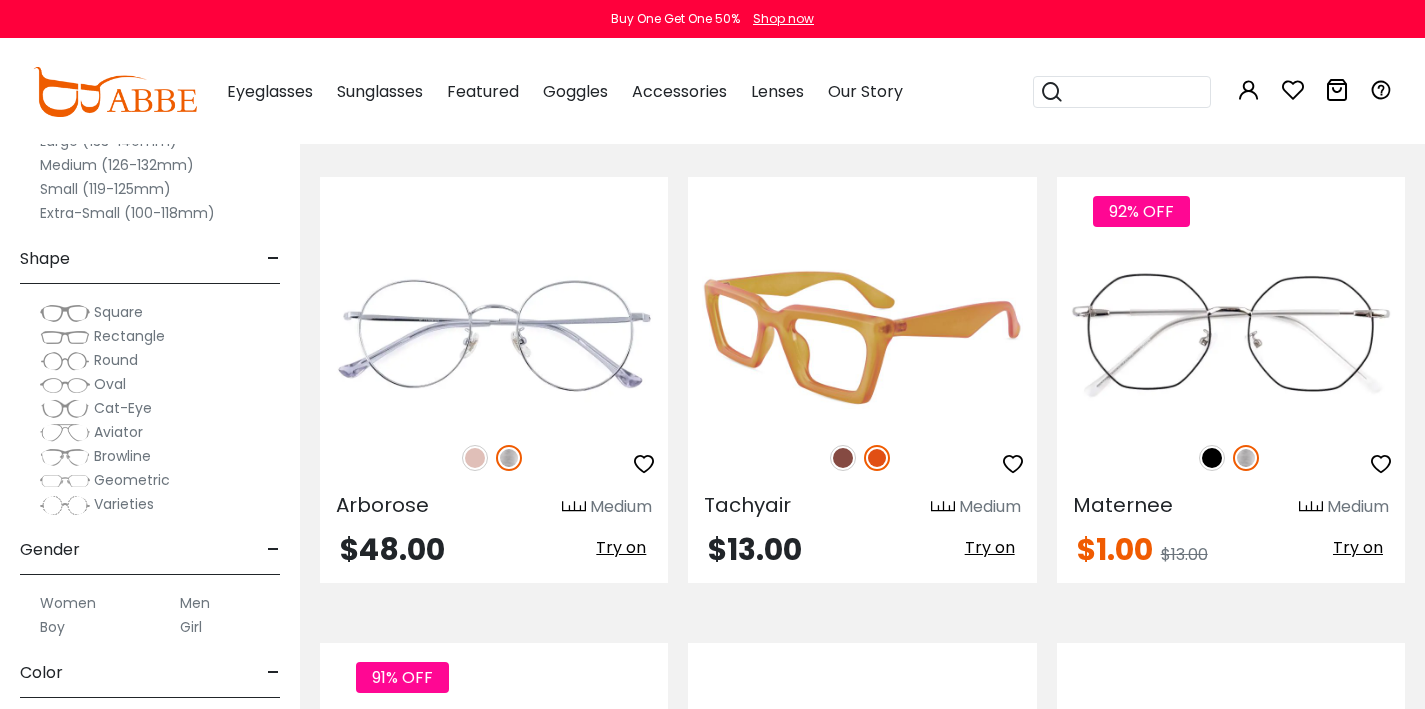 click at bounding box center (862, 336) 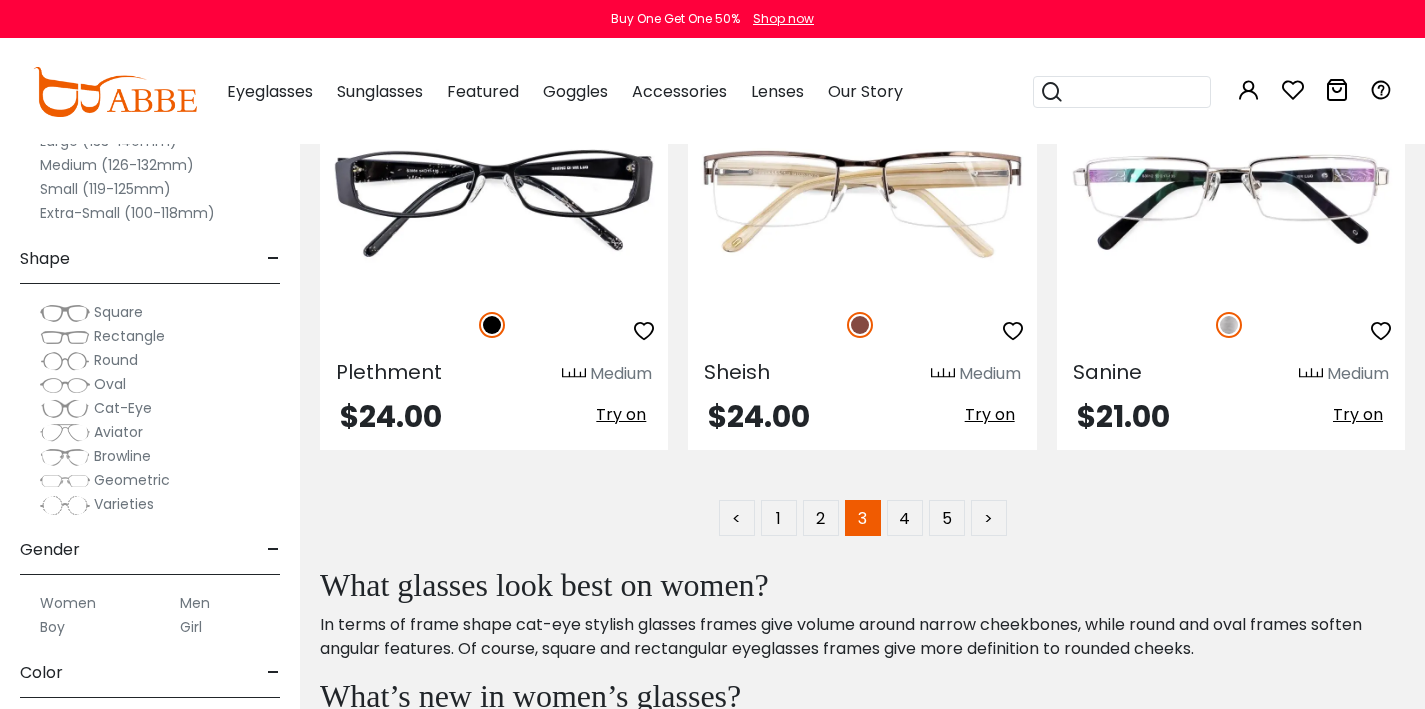 scroll, scrollTop: 9411, scrollLeft: 0, axis: vertical 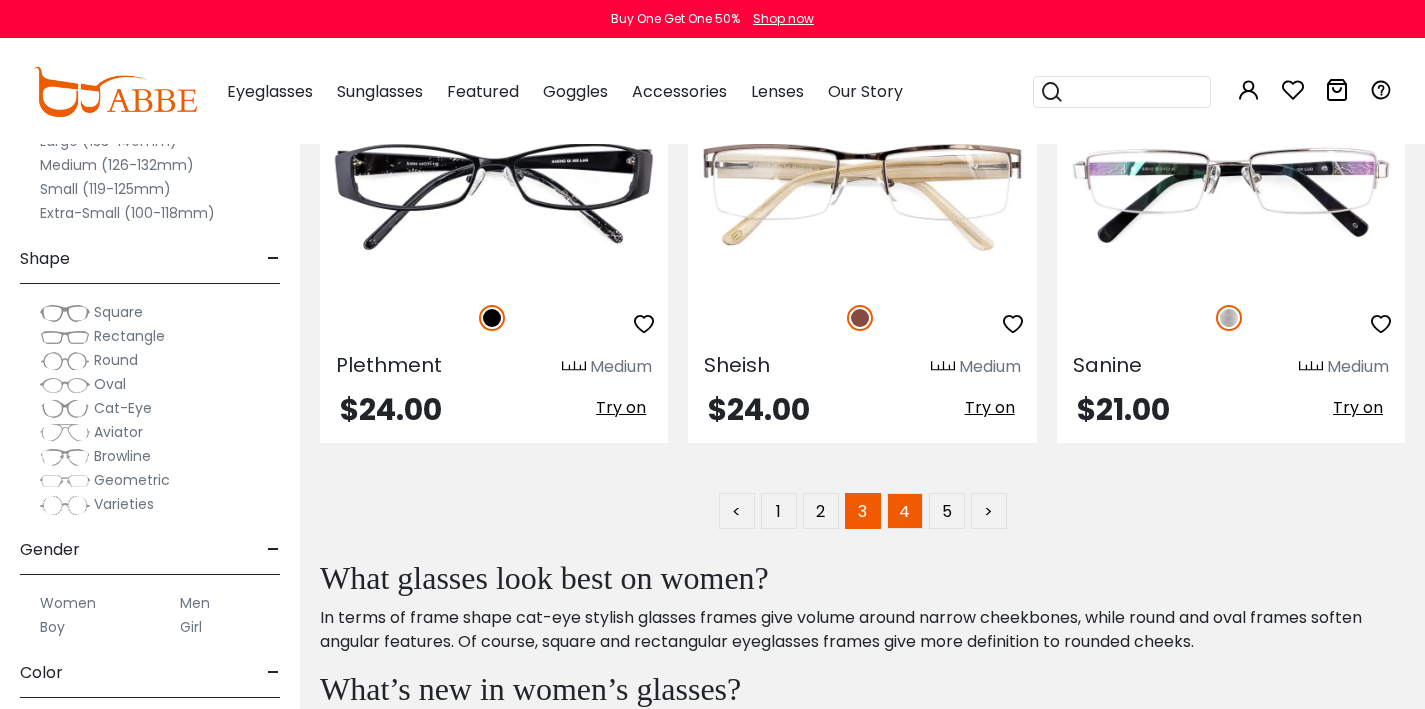 click on "4" at bounding box center (905, 511) 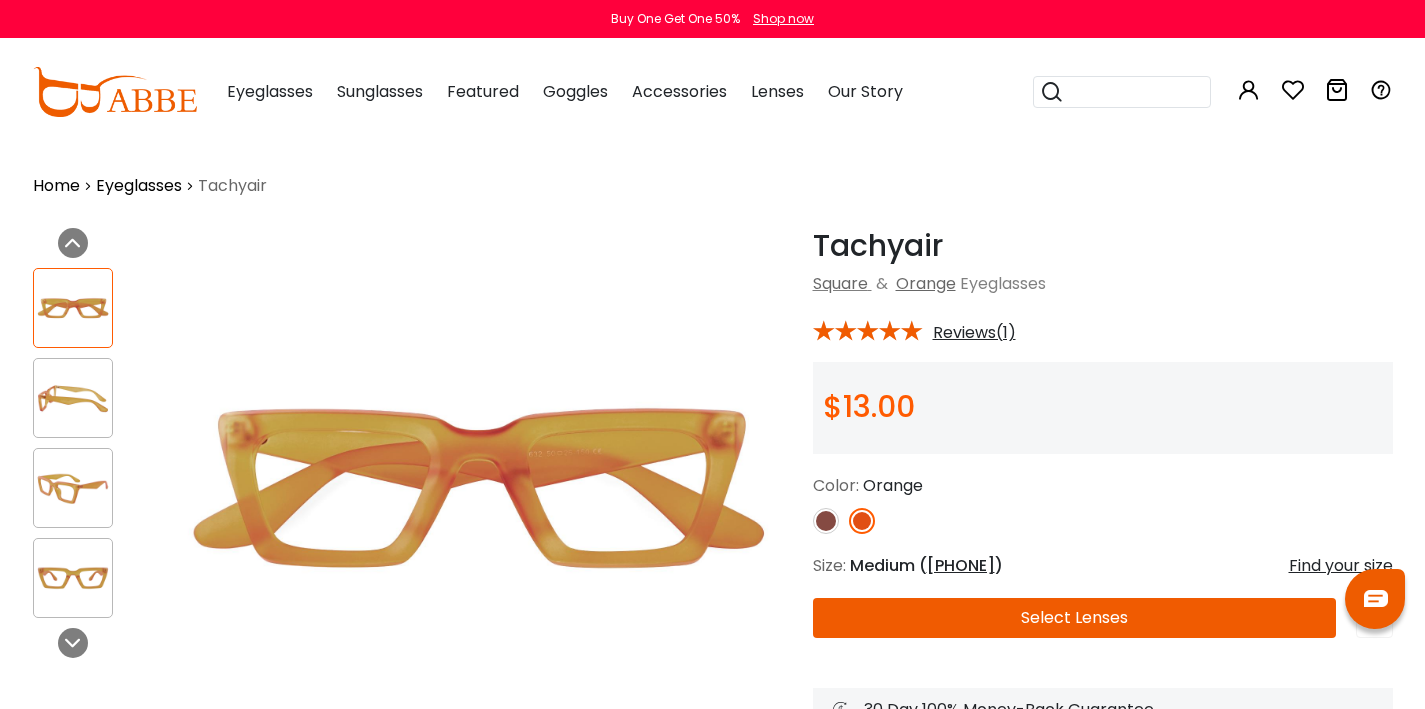 scroll, scrollTop: 0, scrollLeft: 0, axis: both 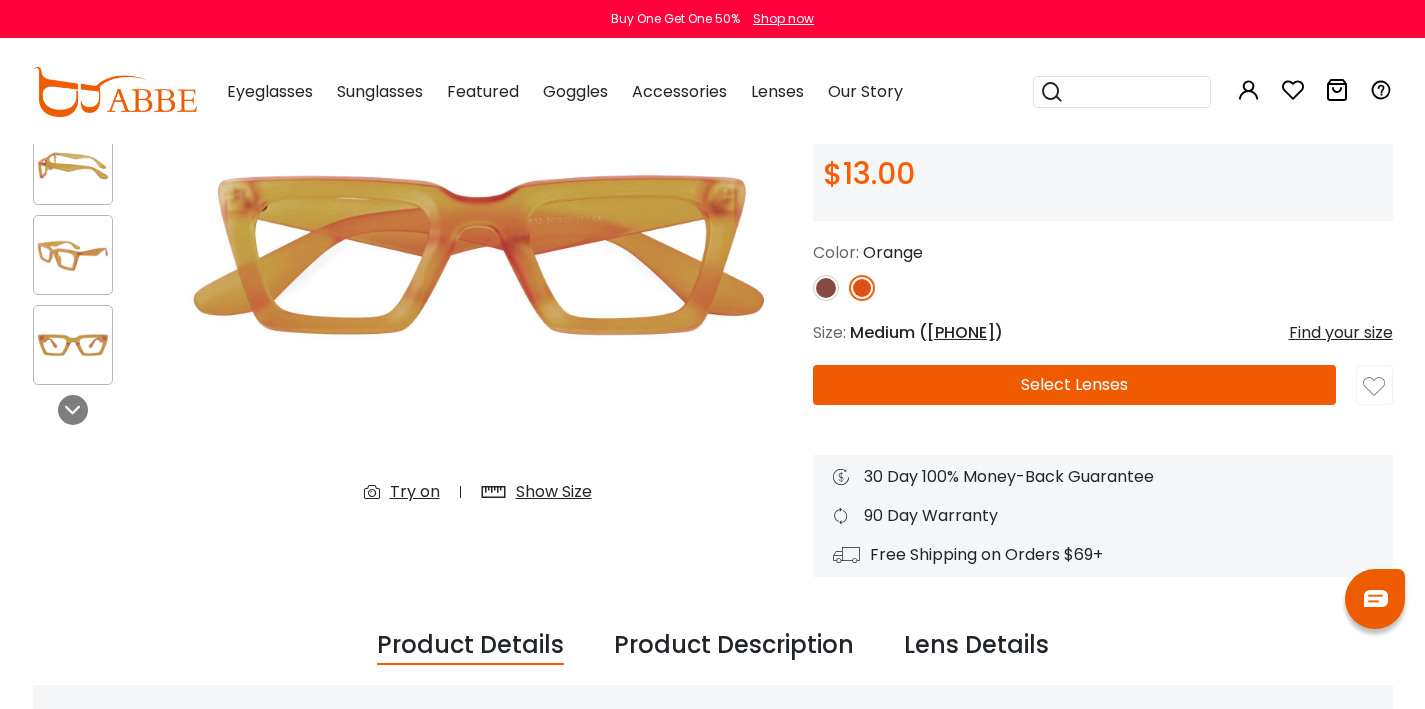 click on "Try on" at bounding box center [415, 492] 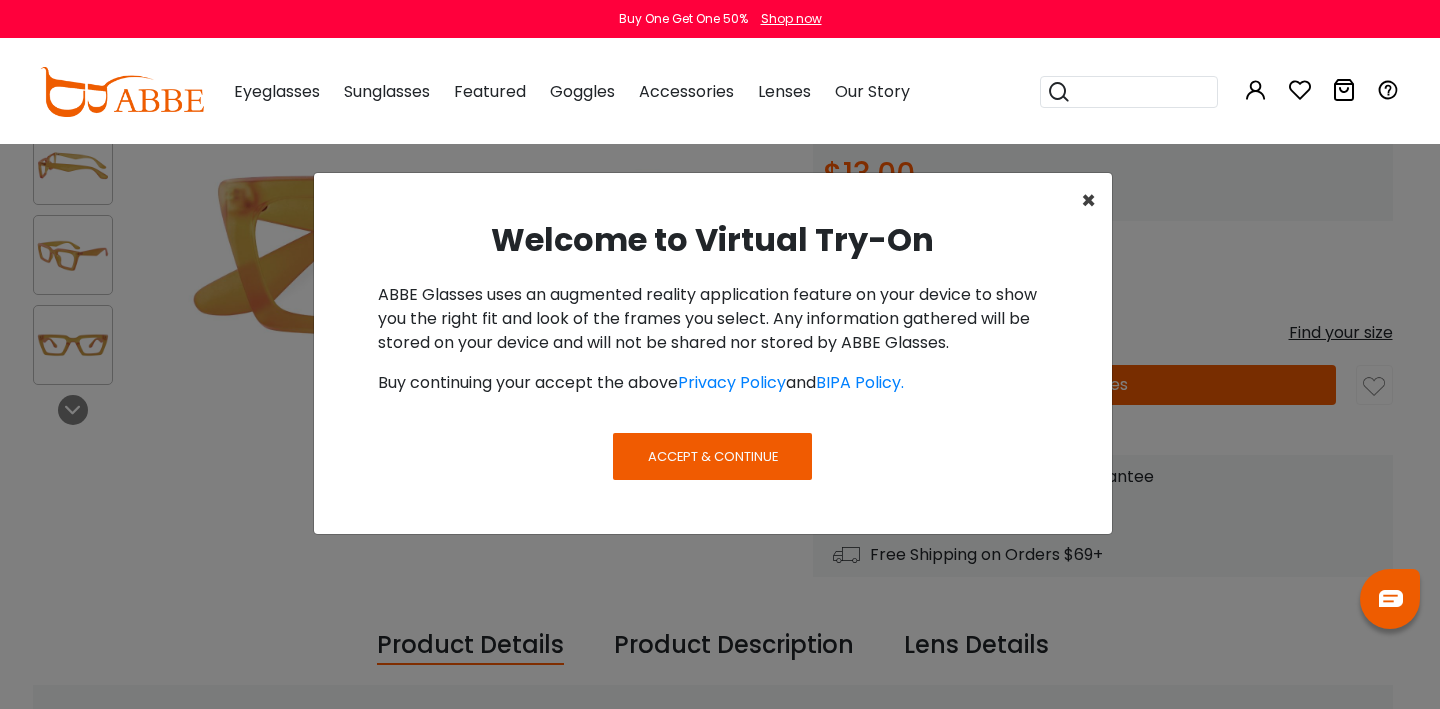 click on "×" at bounding box center (1088, 200) 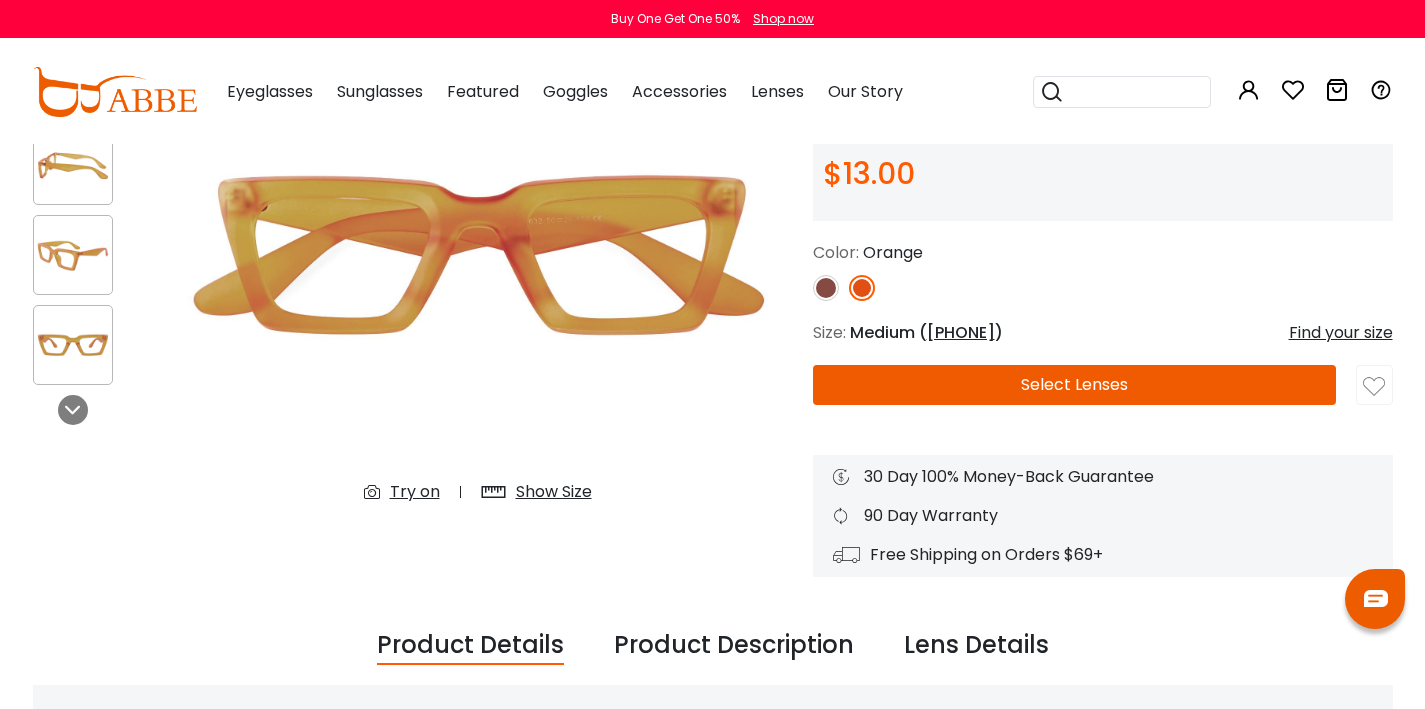 click on "Try on" at bounding box center (415, 492) 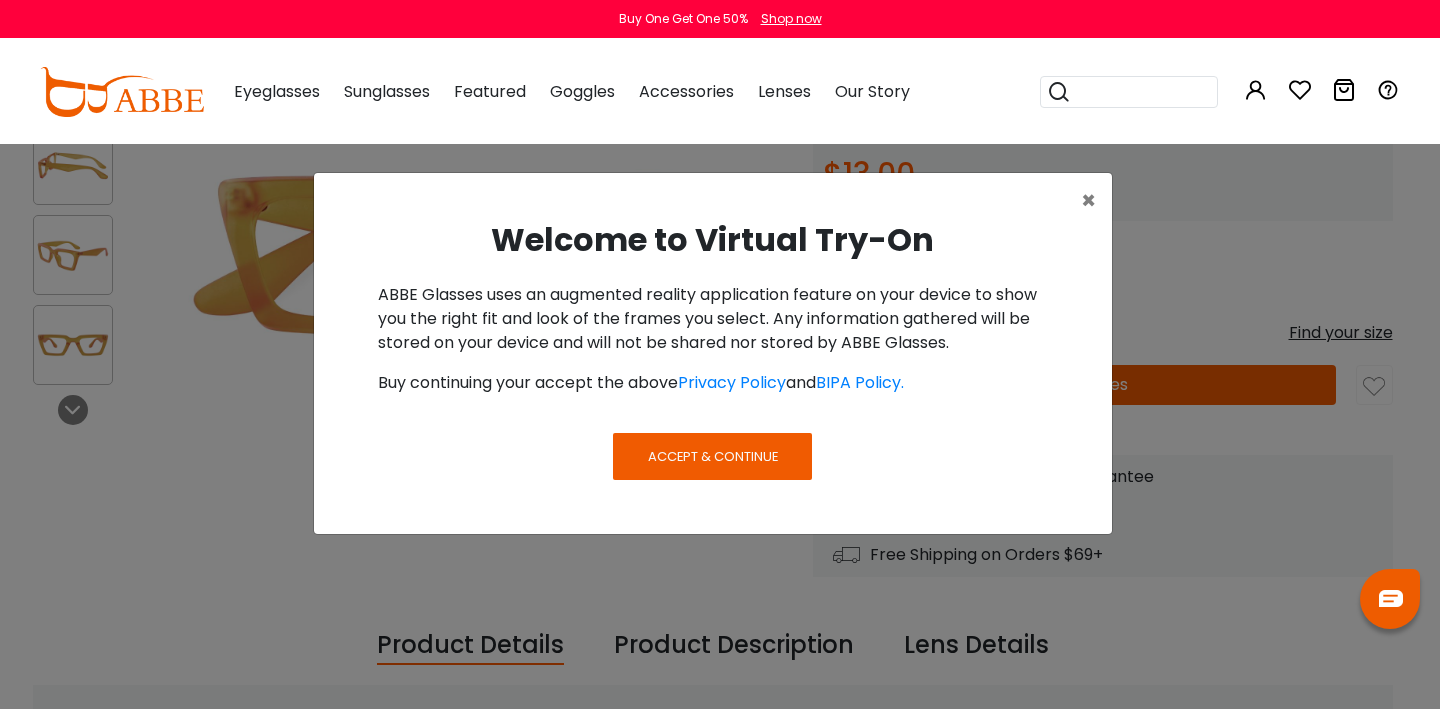 click on "Accept & Continue" at bounding box center (713, 456) 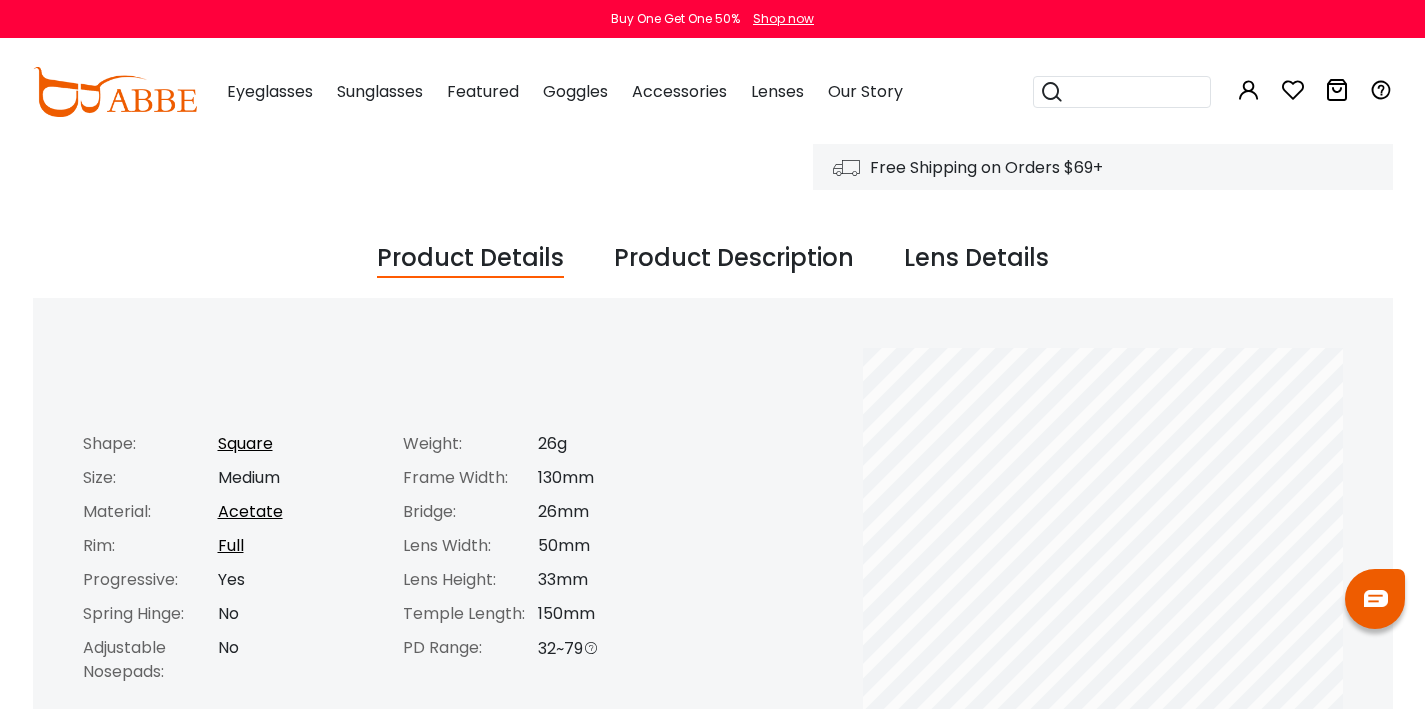 scroll, scrollTop: 654, scrollLeft: 0, axis: vertical 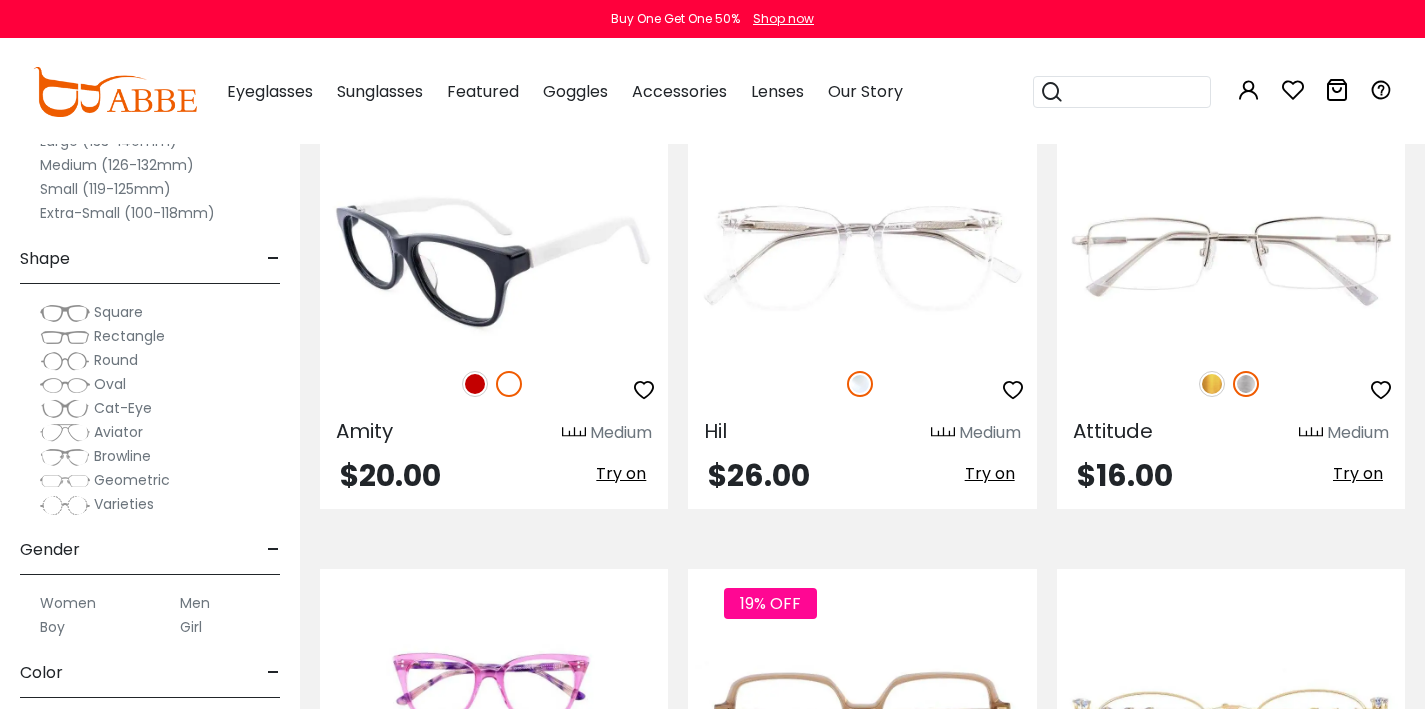 click at bounding box center [475, 384] 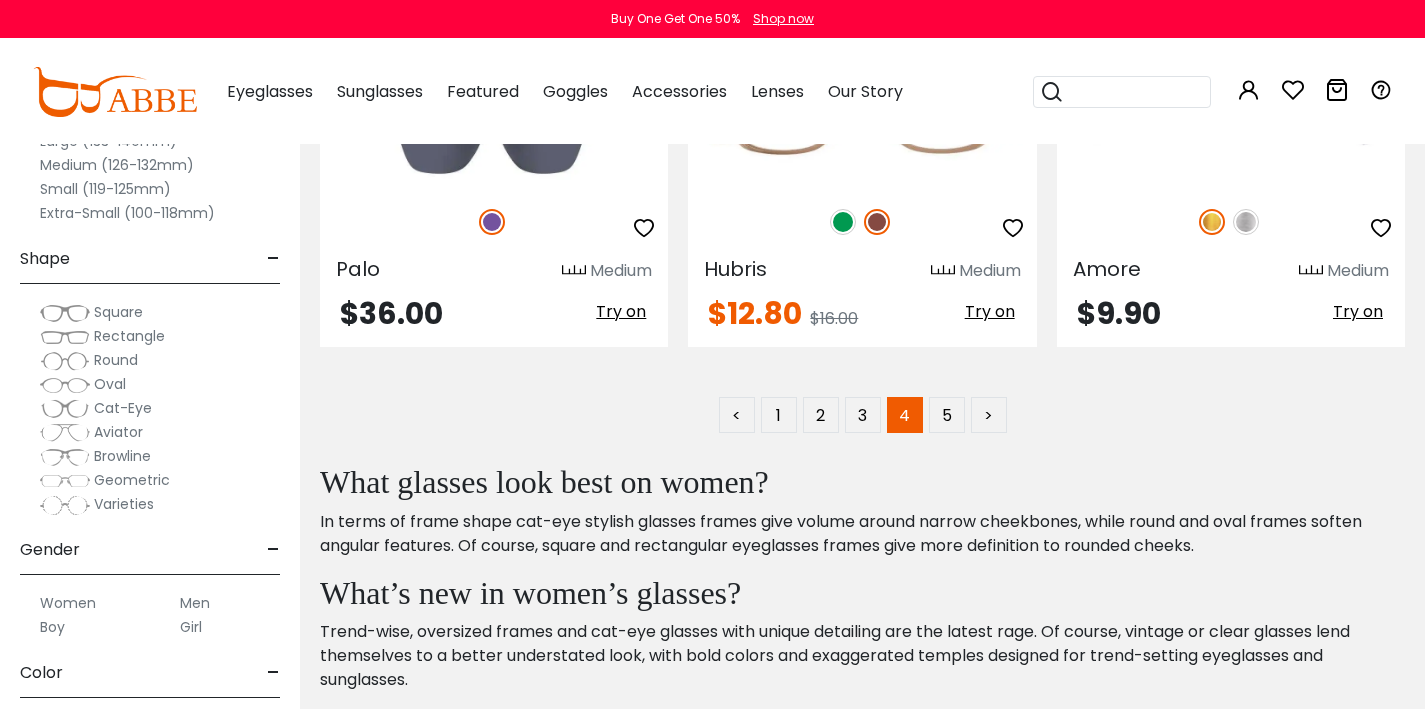 scroll, scrollTop: 9511, scrollLeft: 0, axis: vertical 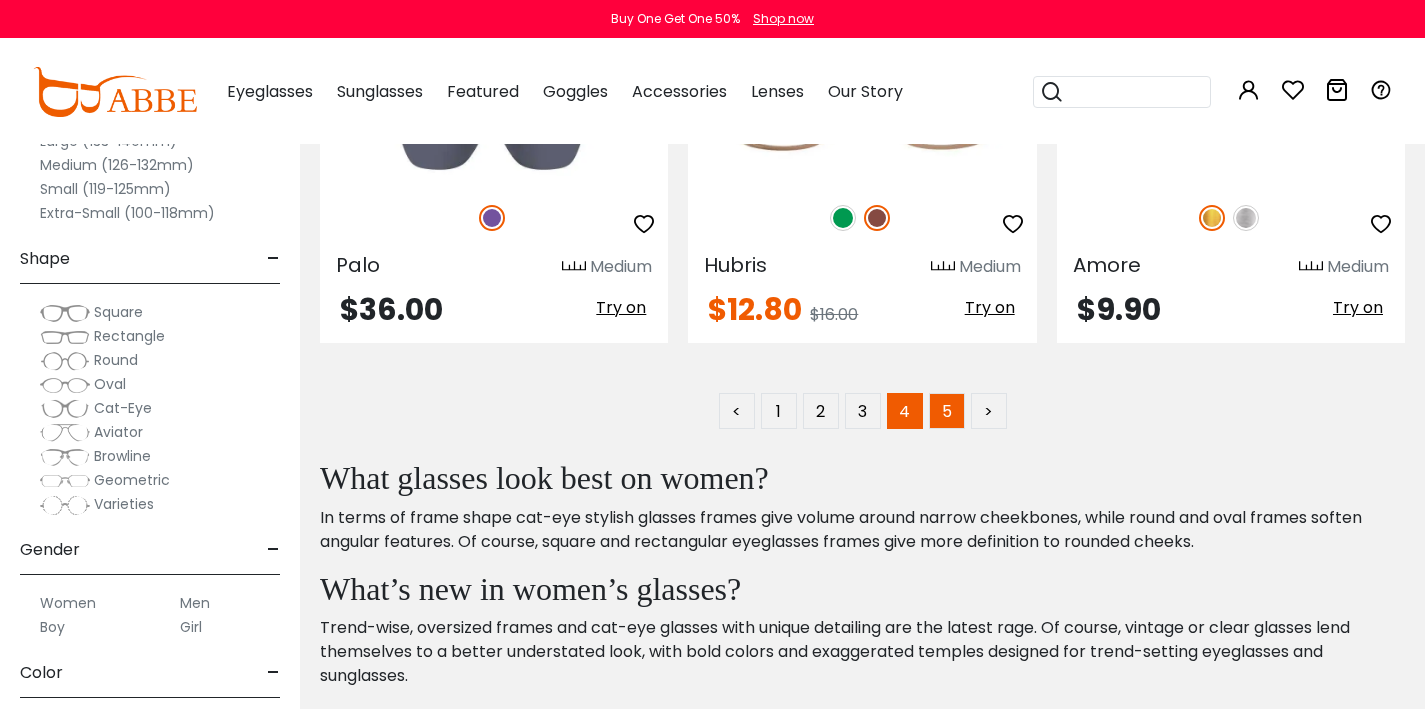 click on "5" at bounding box center [947, 411] 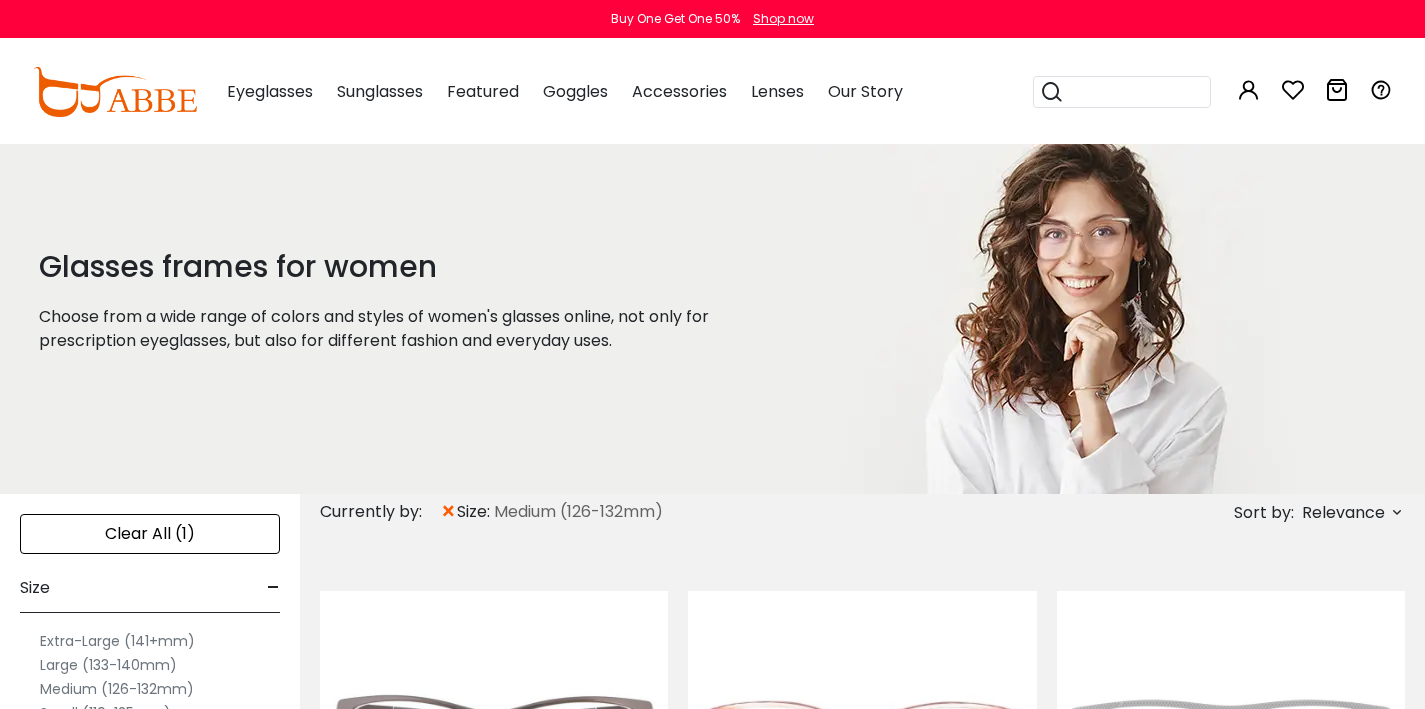 scroll, scrollTop: 0, scrollLeft: 0, axis: both 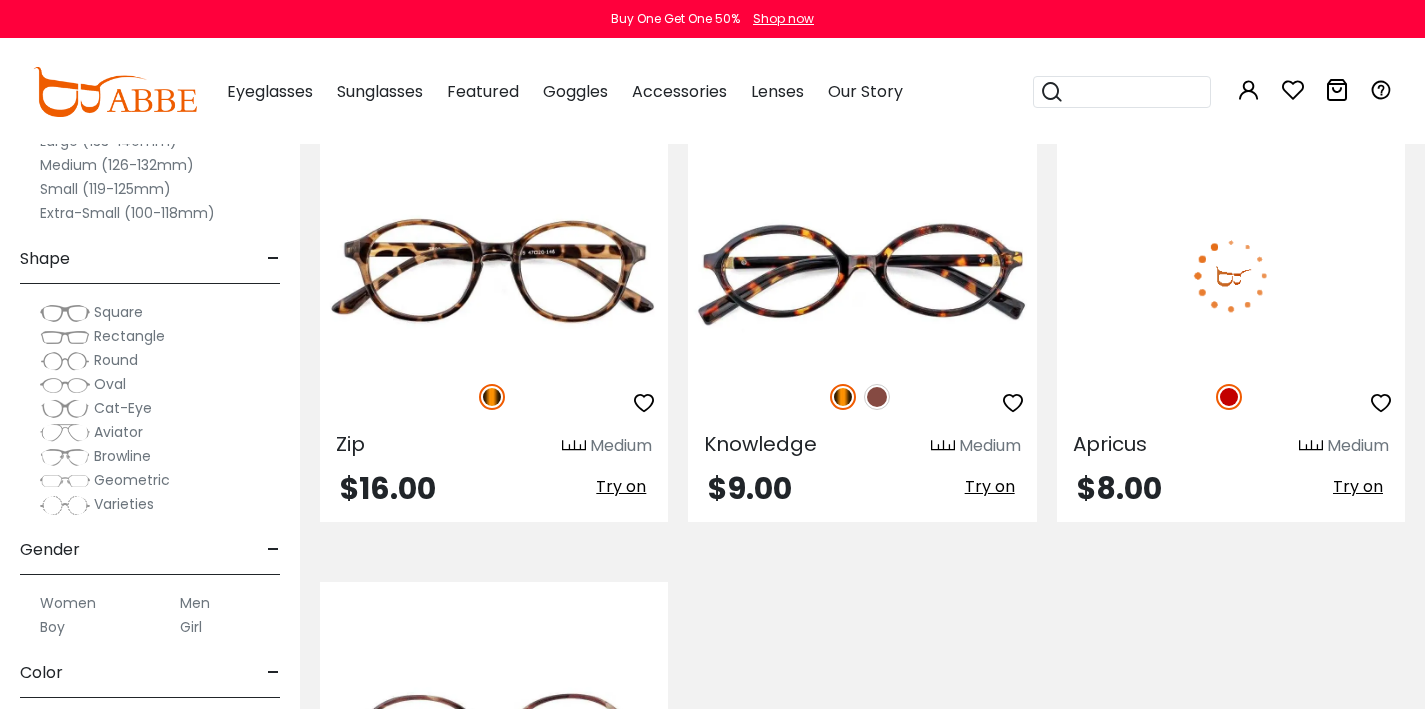 click on "Try on" at bounding box center [1358, 486] 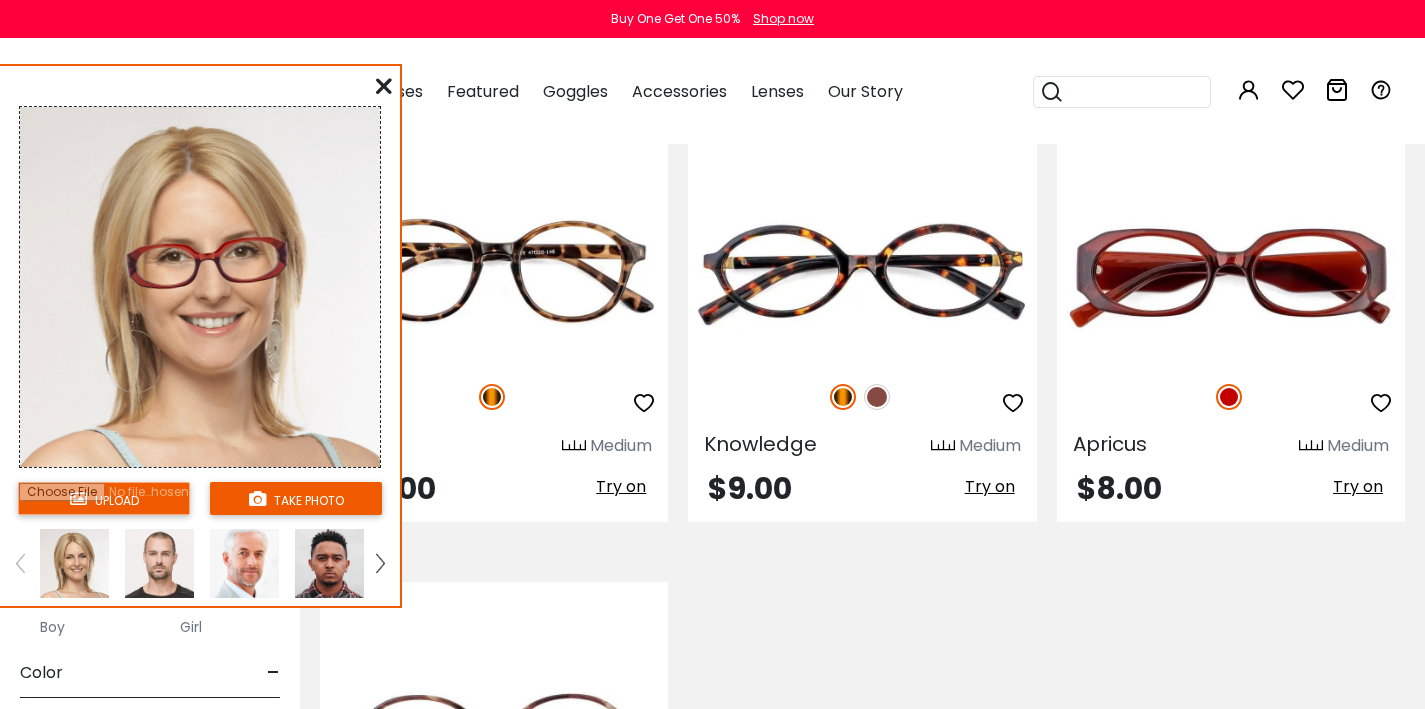 click at bounding box center [104, 498] 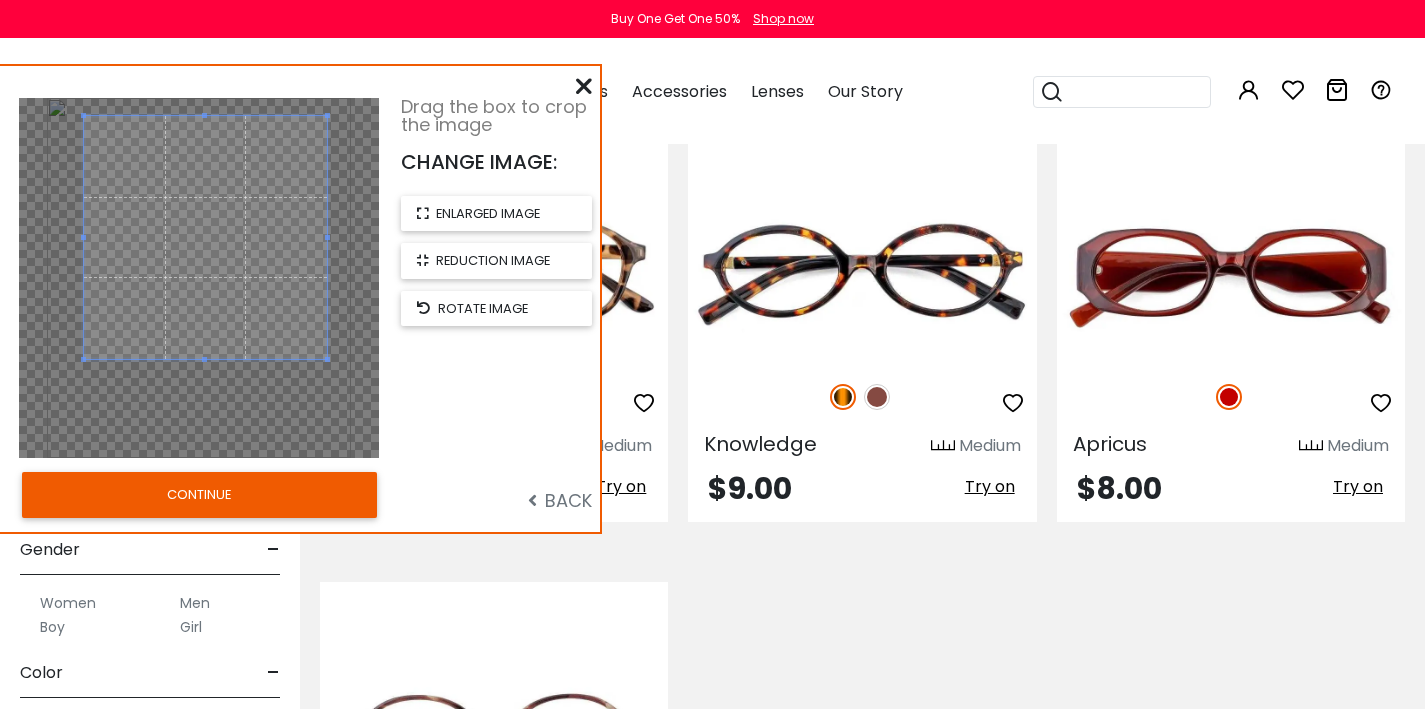 drag, startPoint x: 225, startPoint y: 300, endPoint x: 231, endPoint y: 261, distance: 39.45884 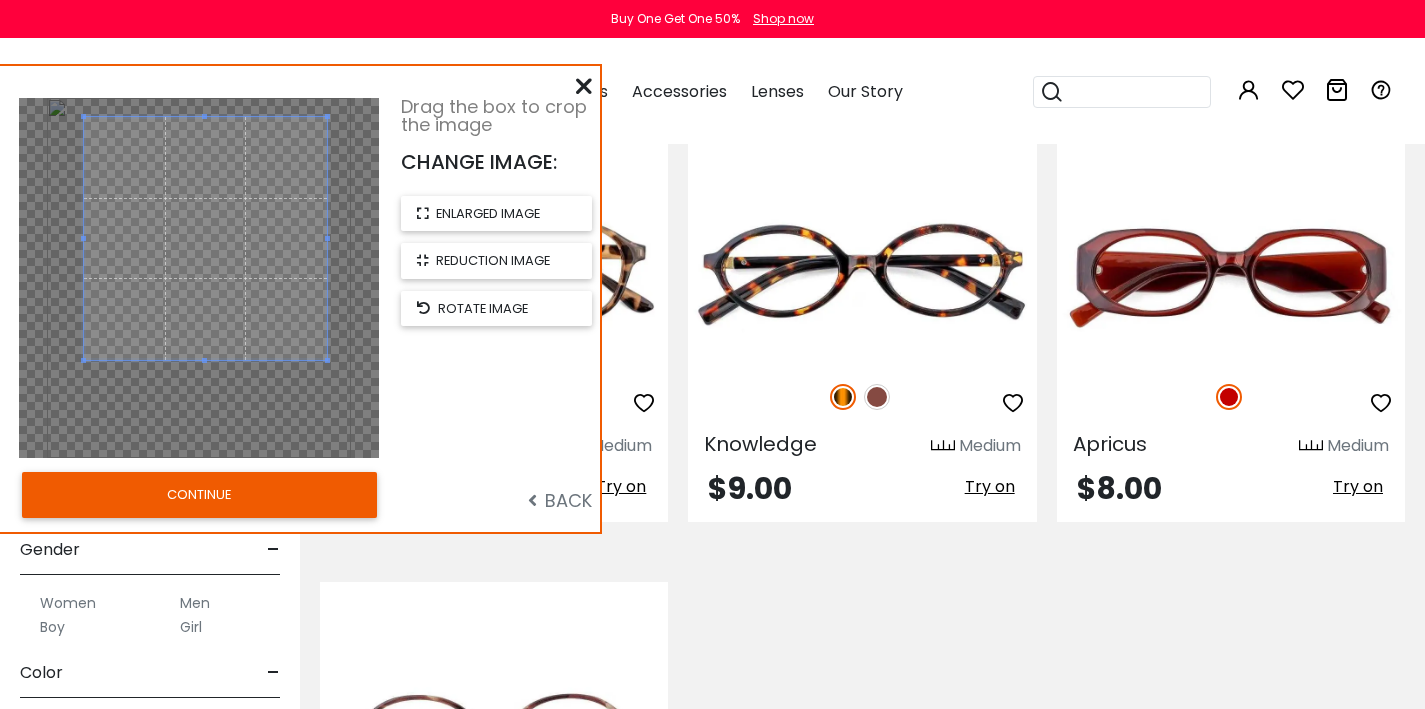 click on "CONTINUE" at bounding box center [199, 495] 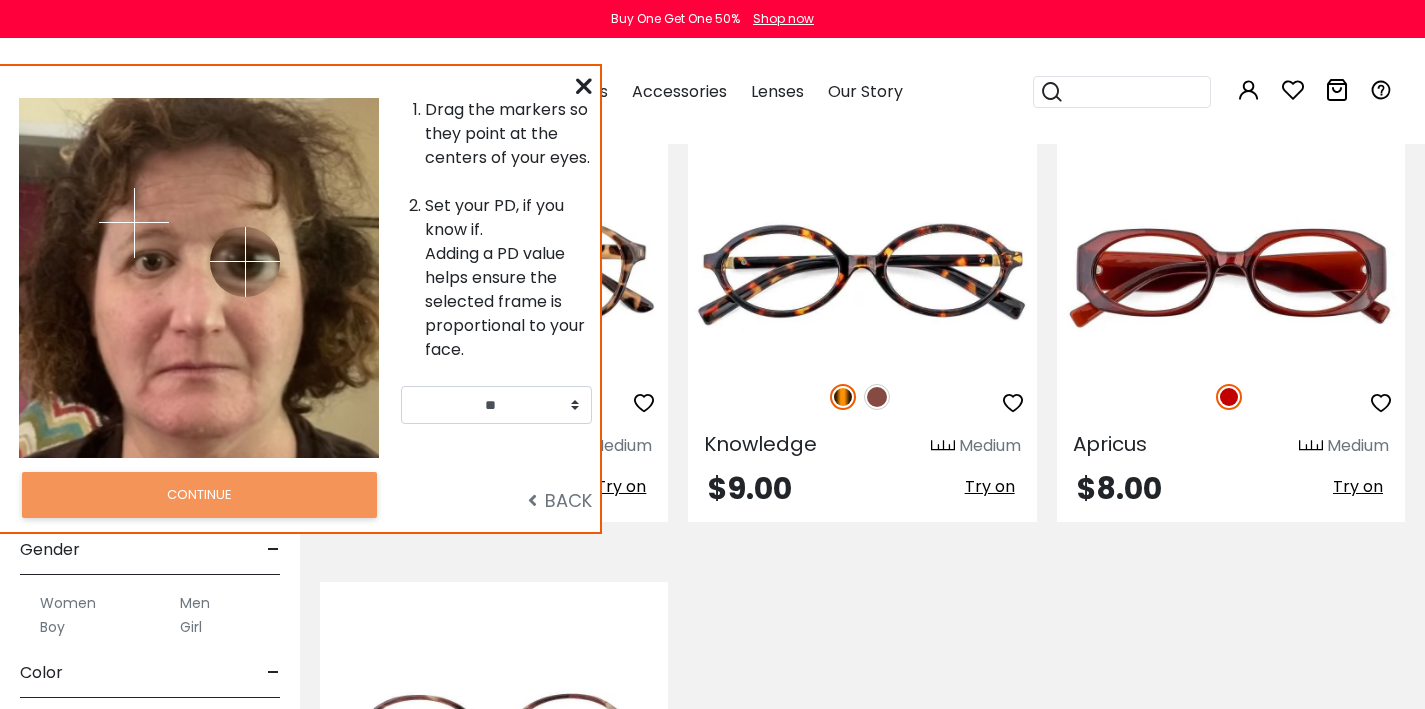 drag, startPoint x: 234, startPoint y: 222, endPoint x: 245, endPoint y: 261, distance: 40.5216 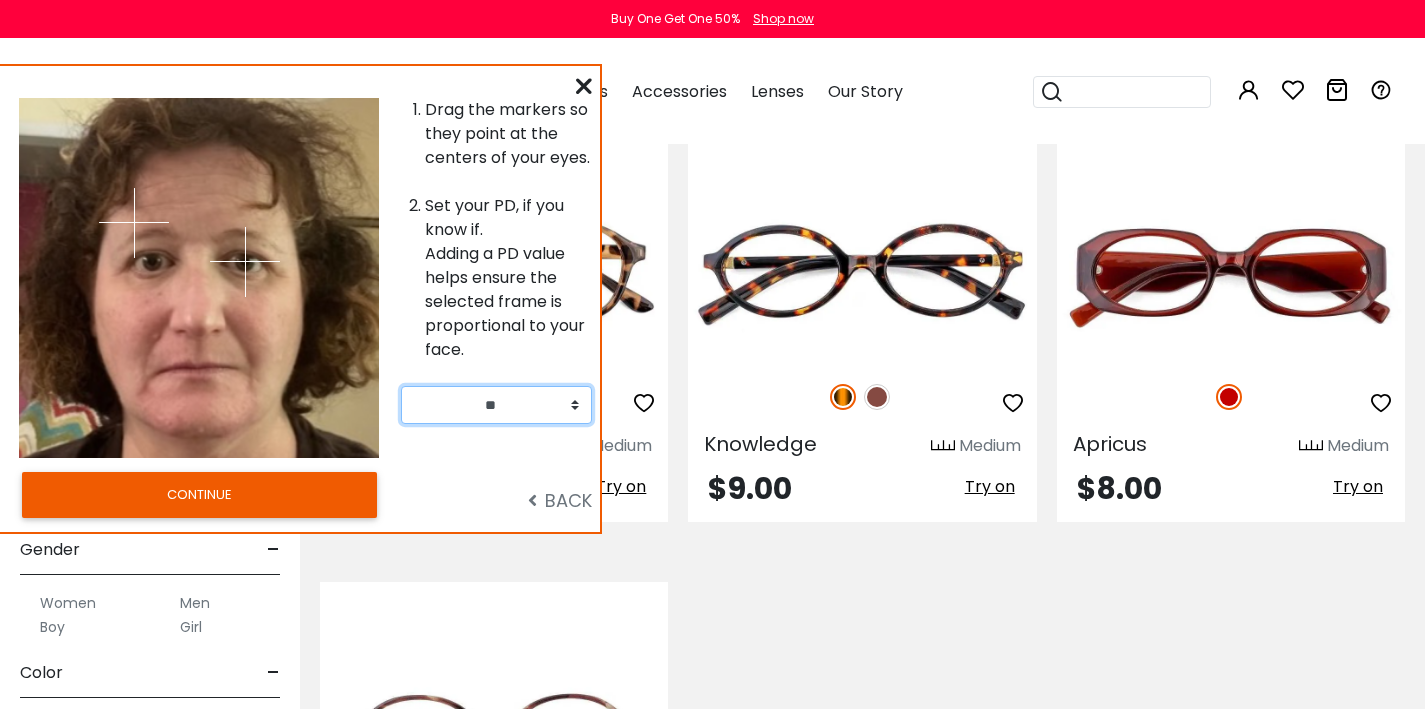 select on "**" 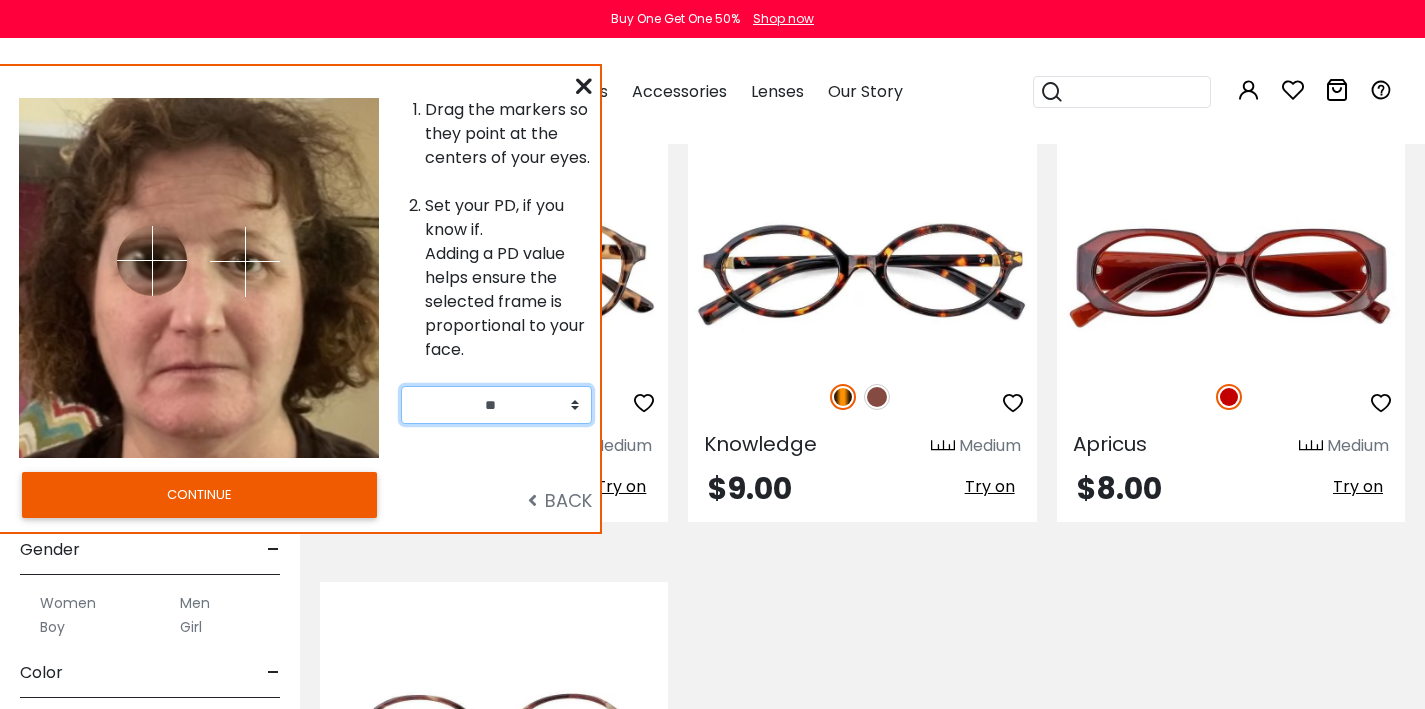 drag, startPoint x: 134, startPoint y: 224, endPoint x: 152, endPoint y: 260, distance: 40.24922 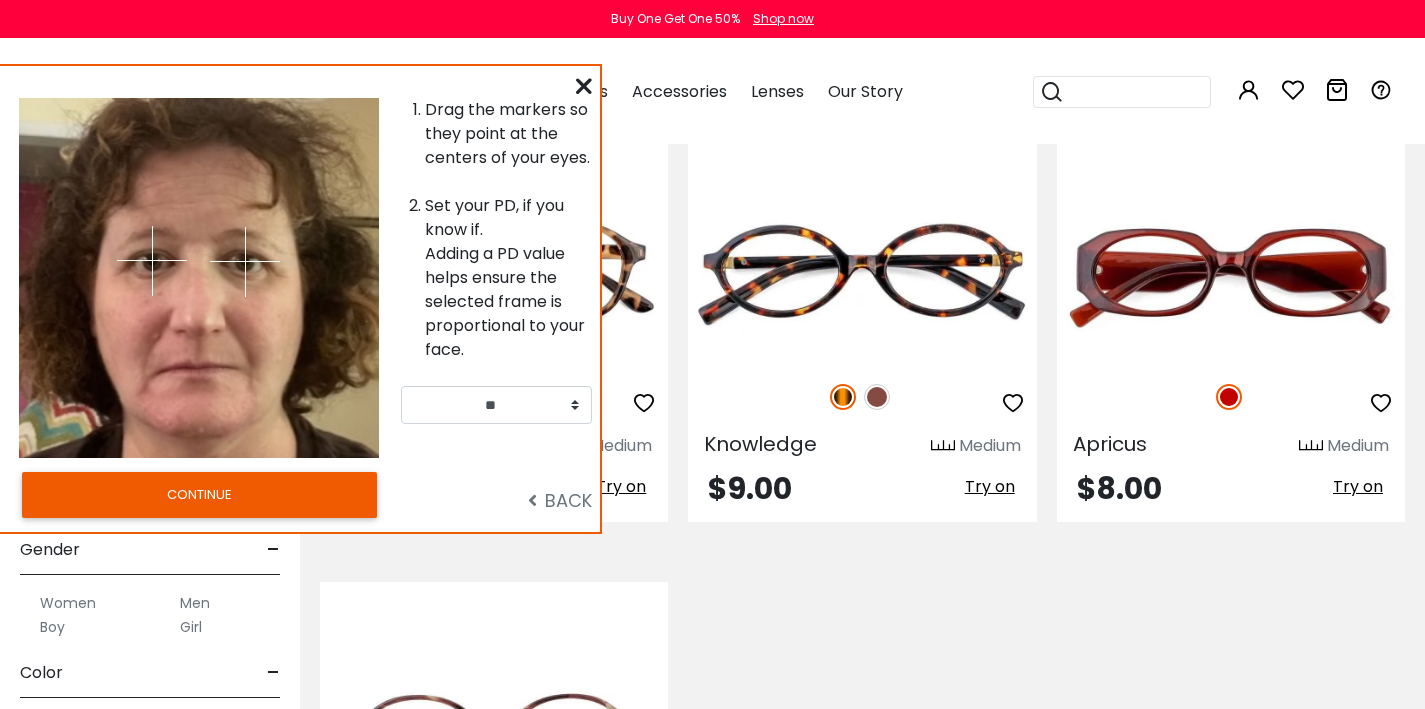 click on "CONTINUE" at bounding box center (199, 495) 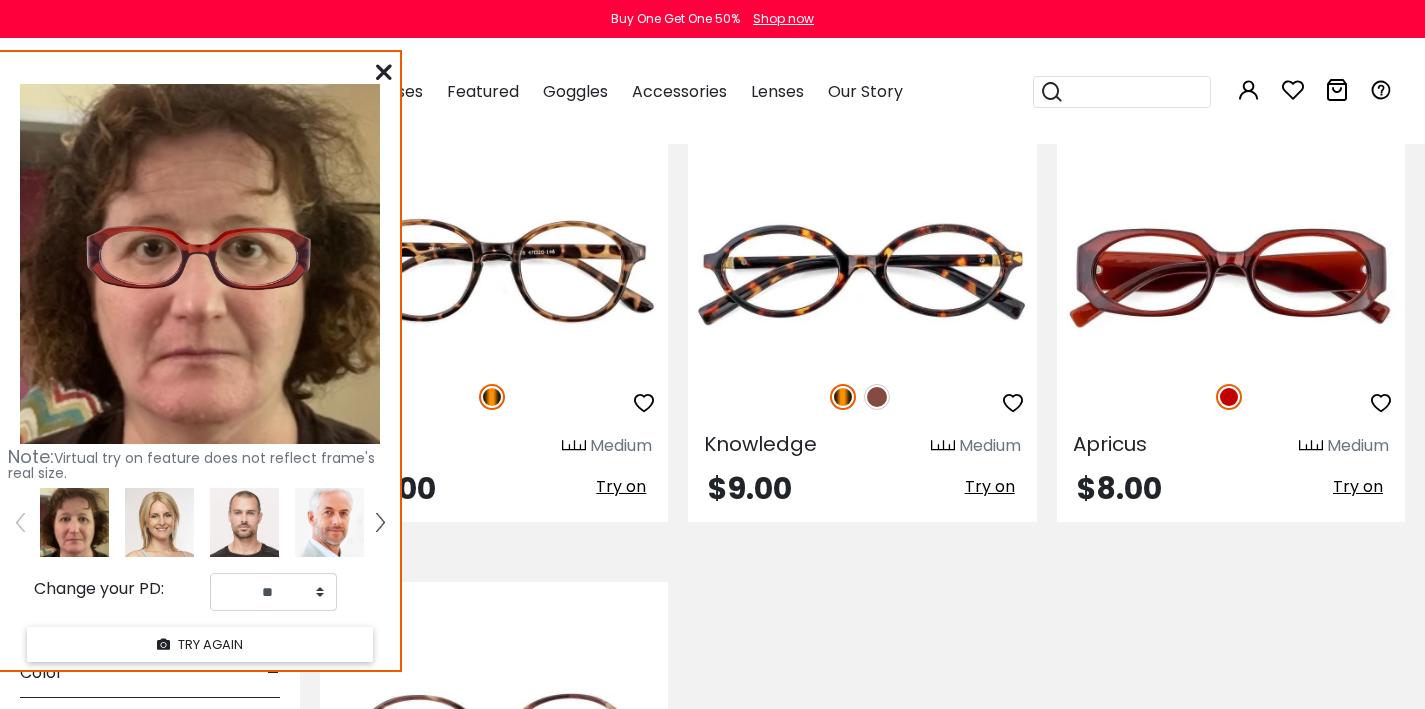 drag, startPoint x: 202, startPoint y: 262, endPoint x: 203, endPoint y: 250, distance: 12.0415945 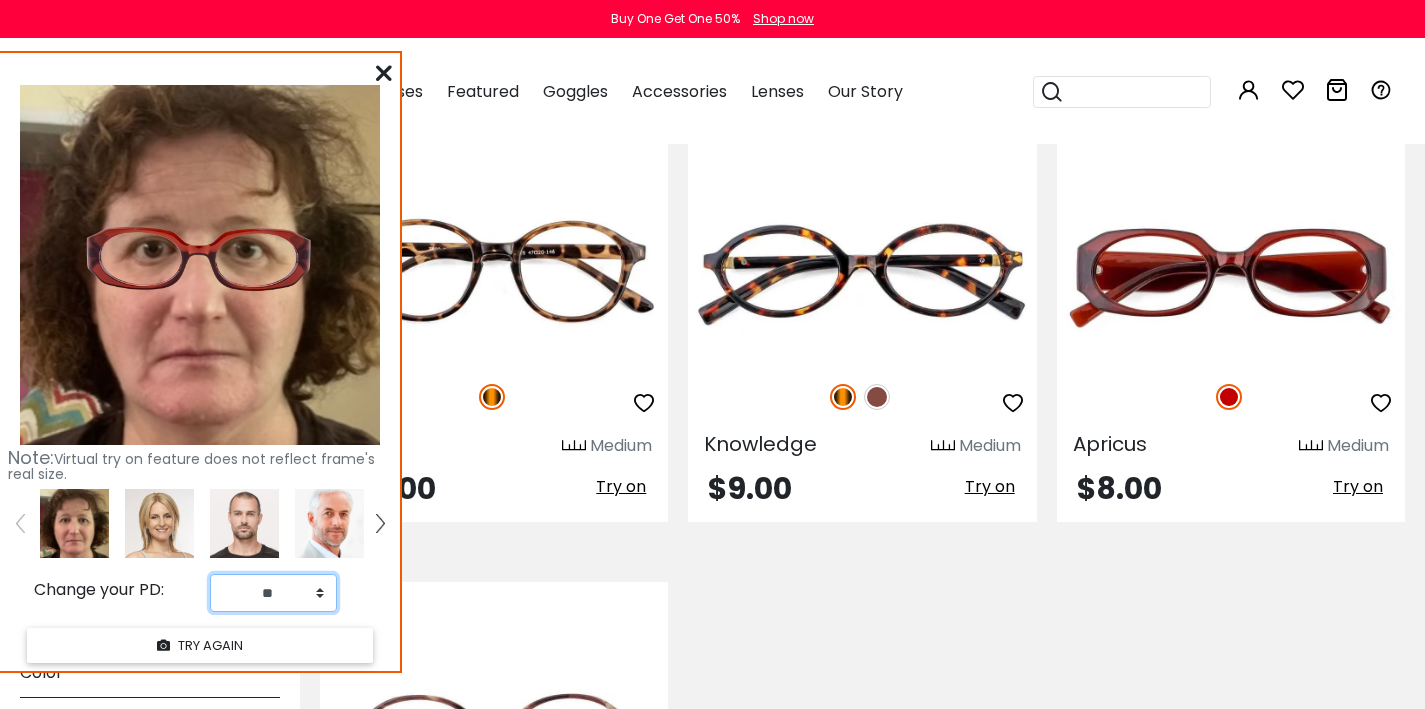 select on "**" 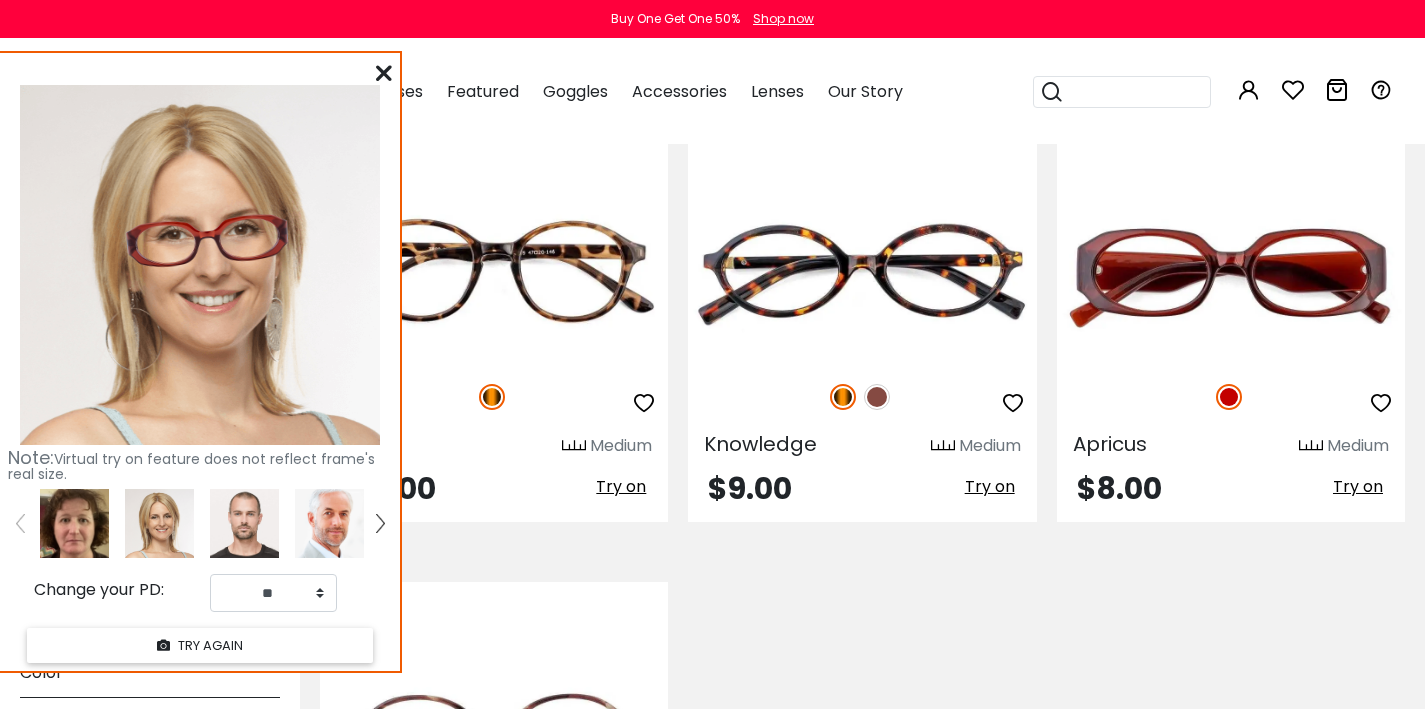 click at bounding box center (384, 73) 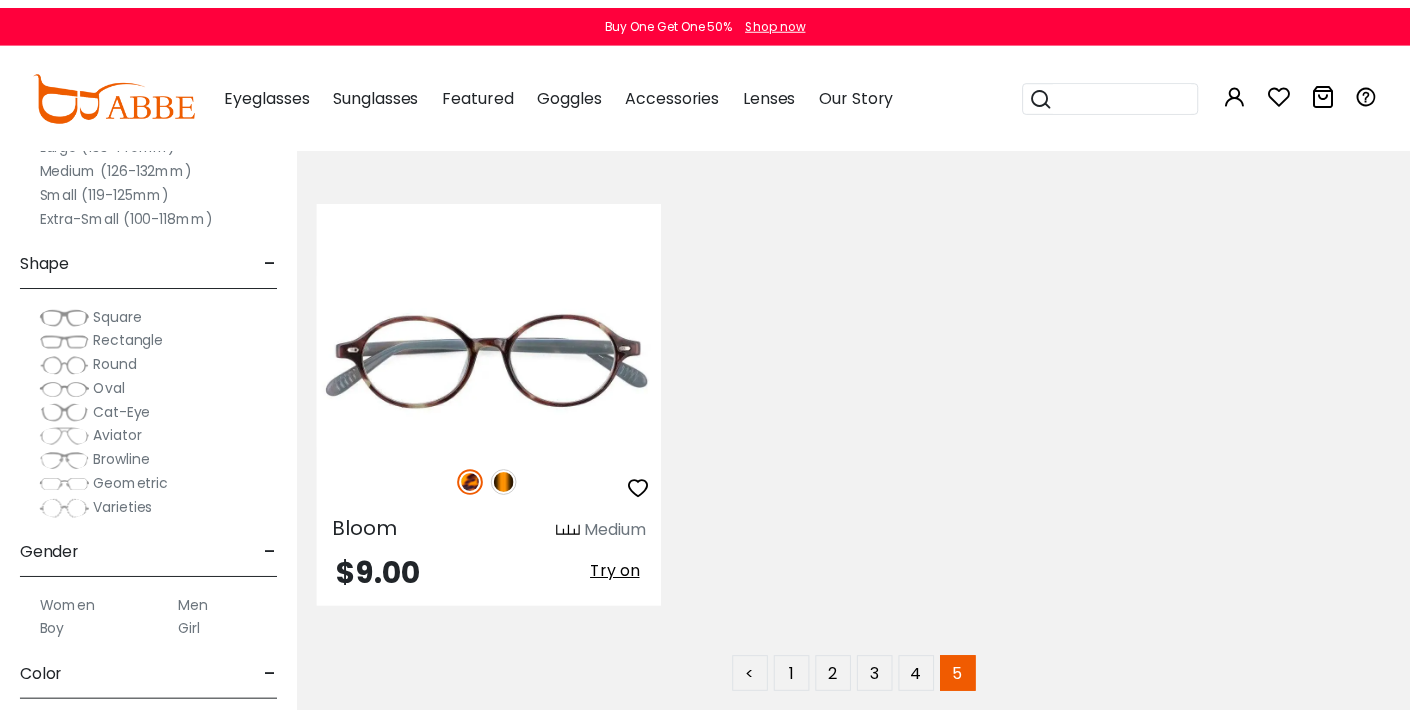scroll, scrollTop: 1484, scrollLeft: 0, axis: vertical 